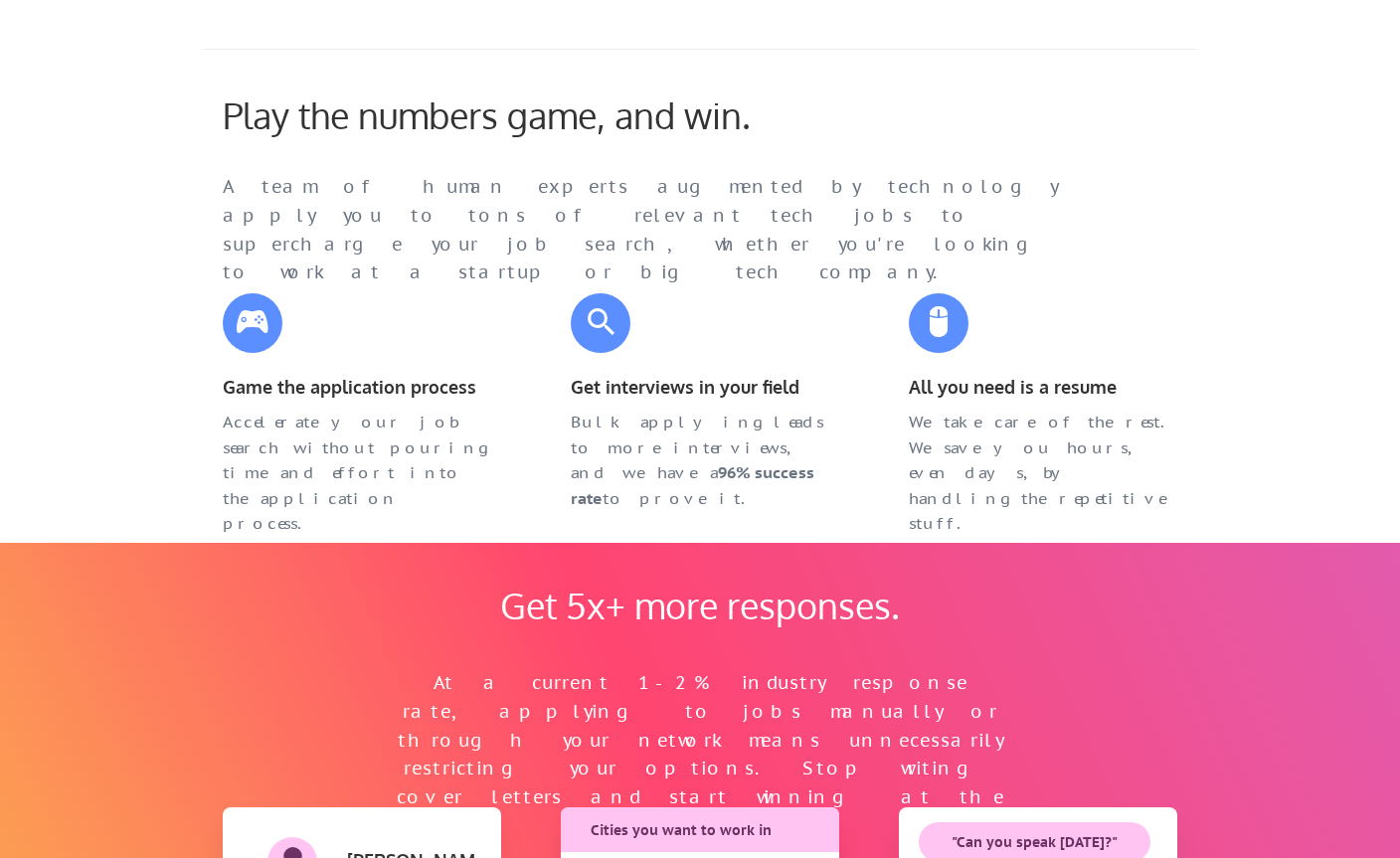 scroll, scrollTop: 1114, scrollLeft: 0, axis: vertical 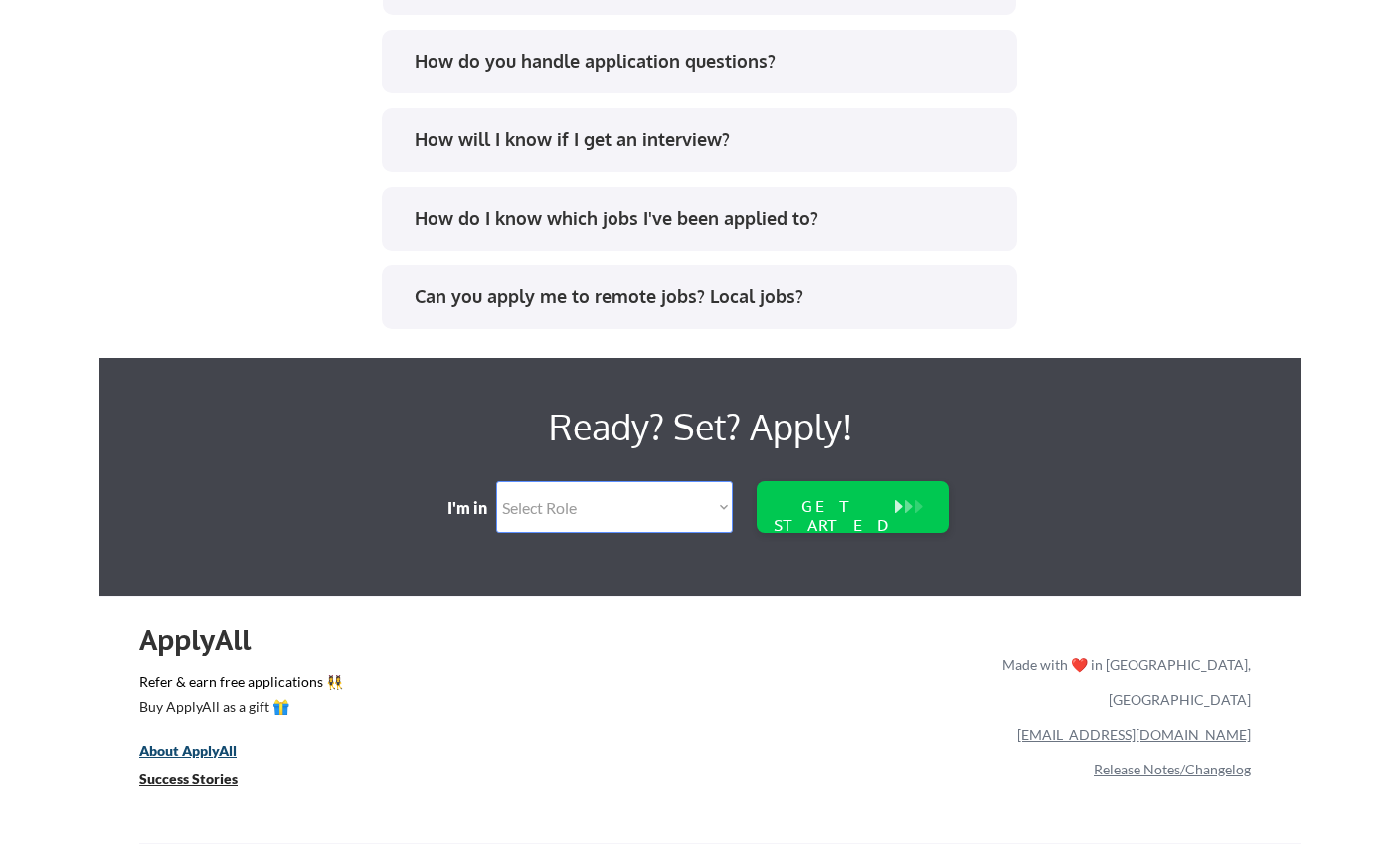 click on "About ApplyAll" at bounding box center [188, 751] 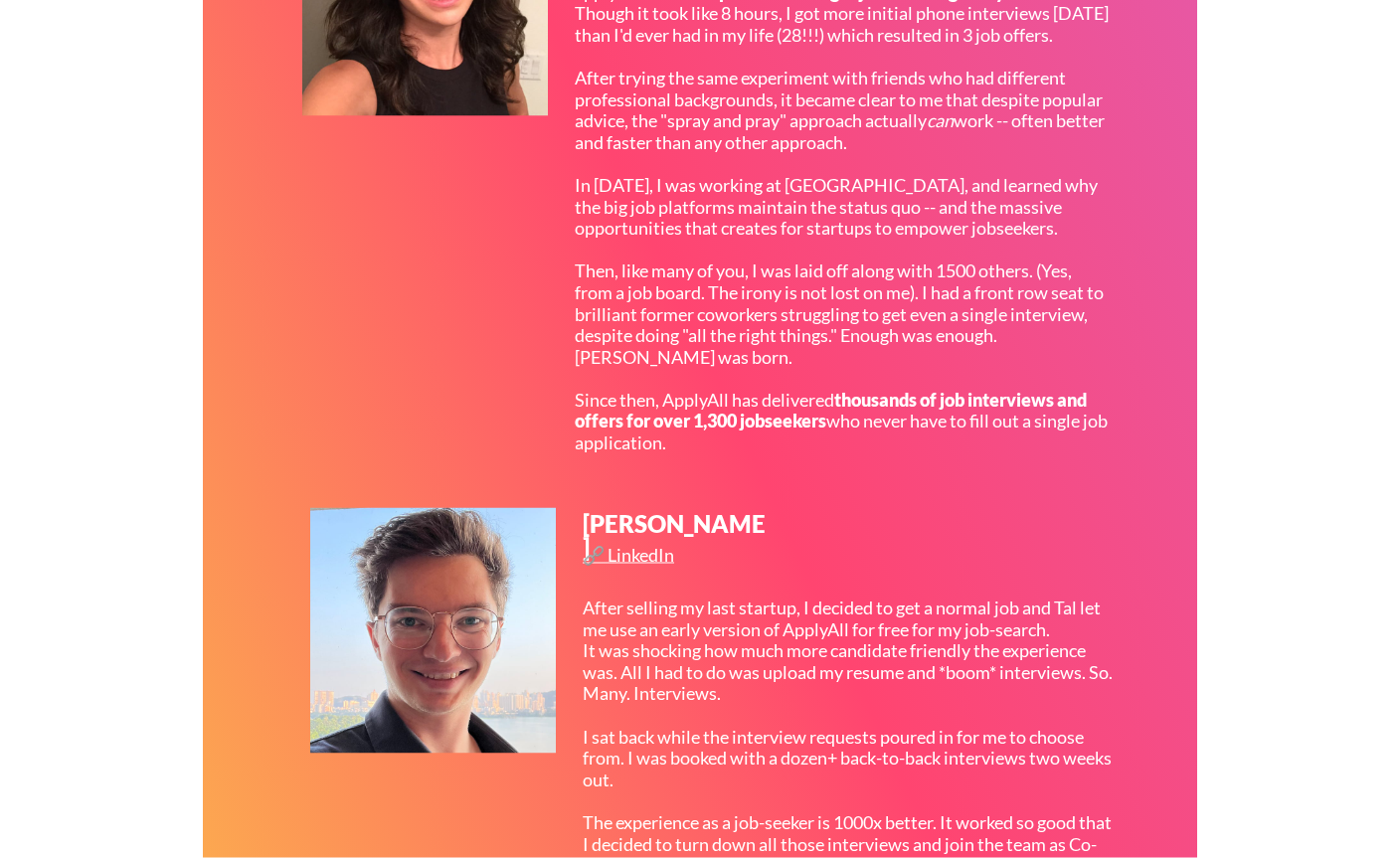 scroll, scrollTop: 804, scrollLeft: 0, axis: vertical 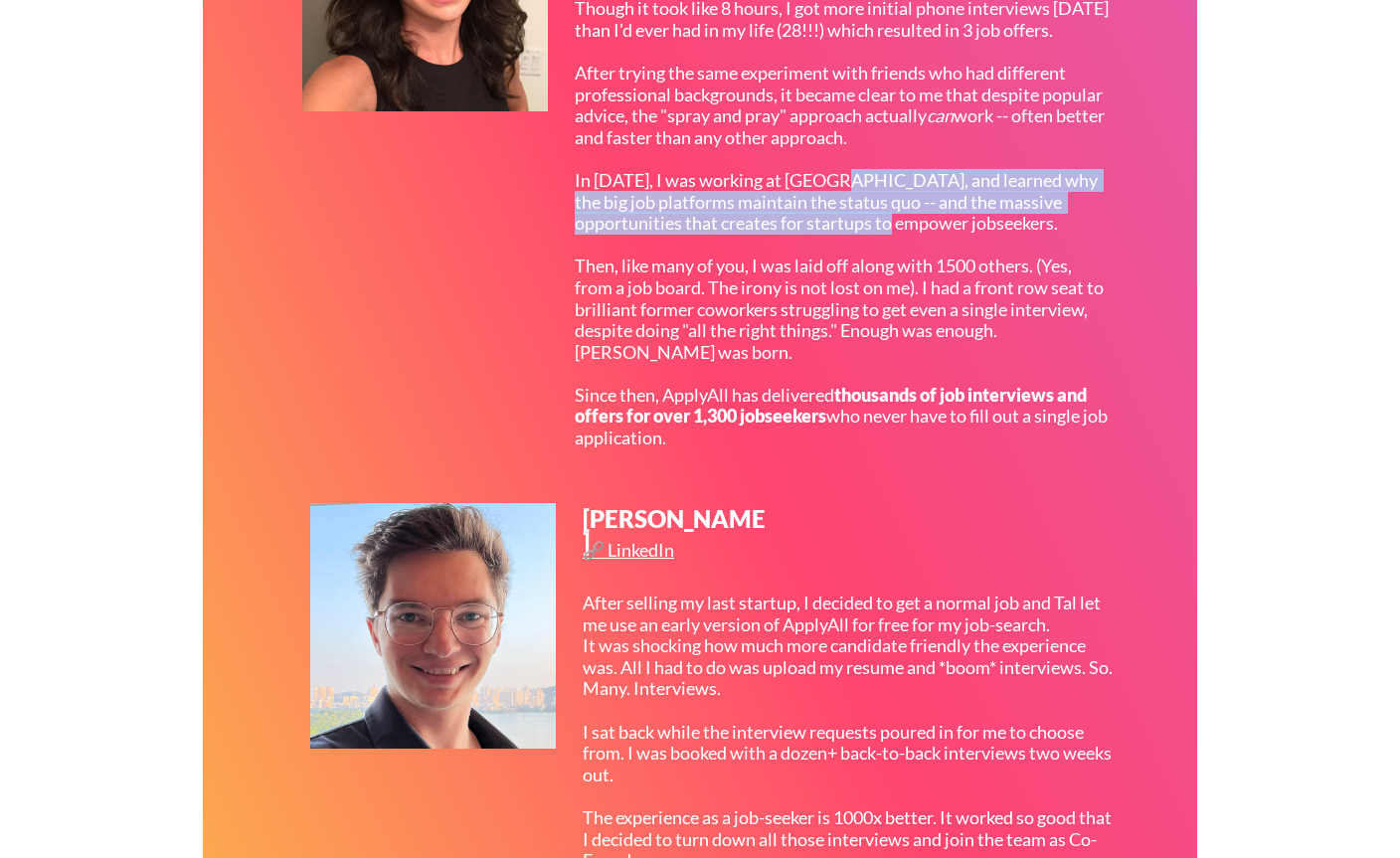drag, startPoint x: 837, startPoint y: 184, endPoint x: 898, endPoint y: 234, distance: 78.873316 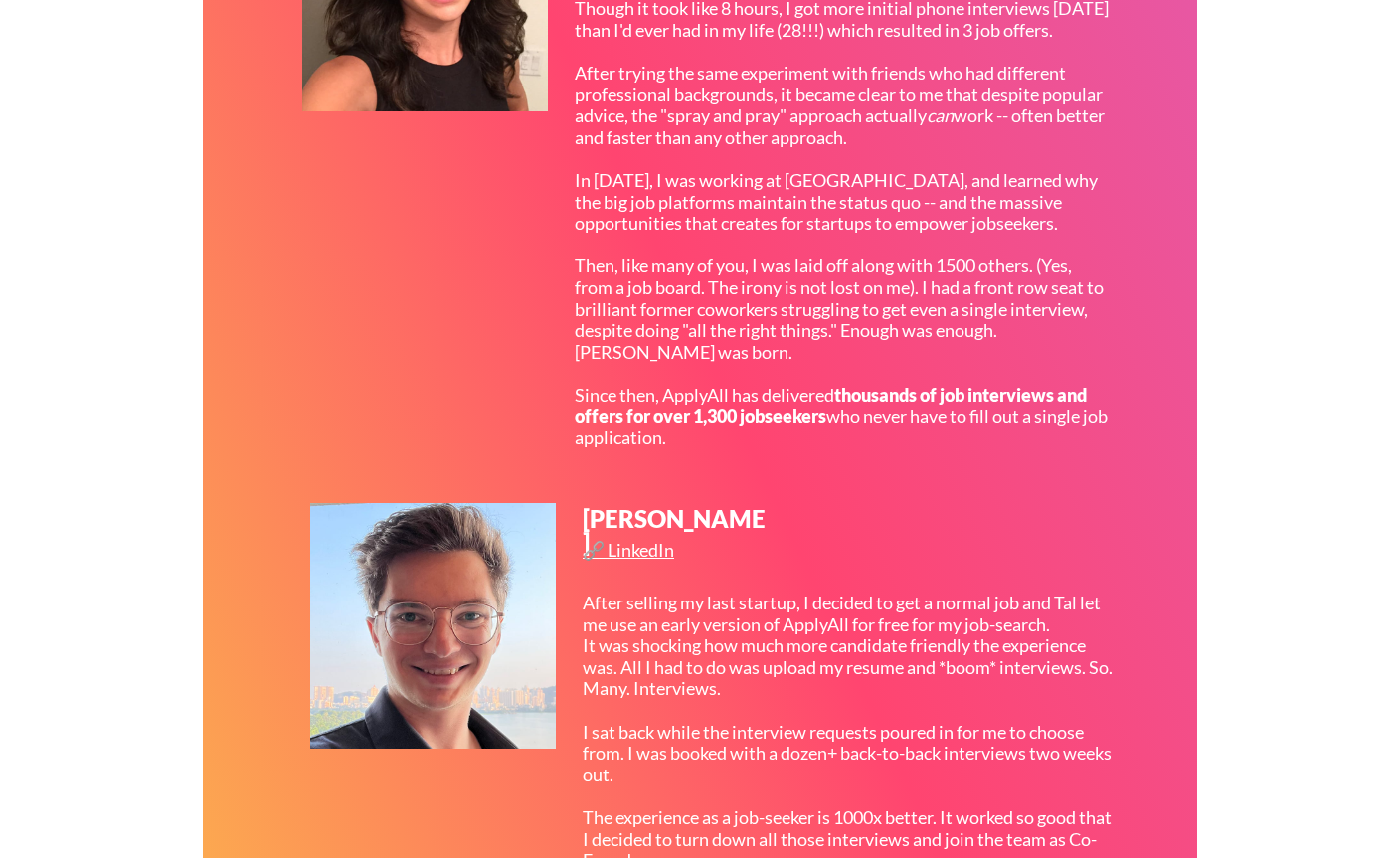 click on "In 2017, on a rainy day in San Francisco, I decided to mass apply to  400+ tech product manager jobs in a single day .
Though it took like 8 hours, I got more initial phone interviews in one week than I'd ever had in my life (28!!!) which resulted in 3 job offers. After trying the same experiment with friends who had different professional backgrounds, it became clear to me that despite popular advice, the "spray and pray" approach actually  can  work -- often better and faster than any other approach. In 2023, I was working at Indeed, and learned why the big job platforms maintain the status quo -- and the massive opportunities that creates for startups to empower jobseekers. Then, like many of you, I was laid off along with 1500 others. (Yes, from a job board. The irony is not lost on me). I had a front row seat to brilliant former coworkers struggling to get even a single interview, despite doing "all the right things." Enough was enough. ApplyAll was born. Since then, ApplyAll has delivered" at bounding box center (841, 202) 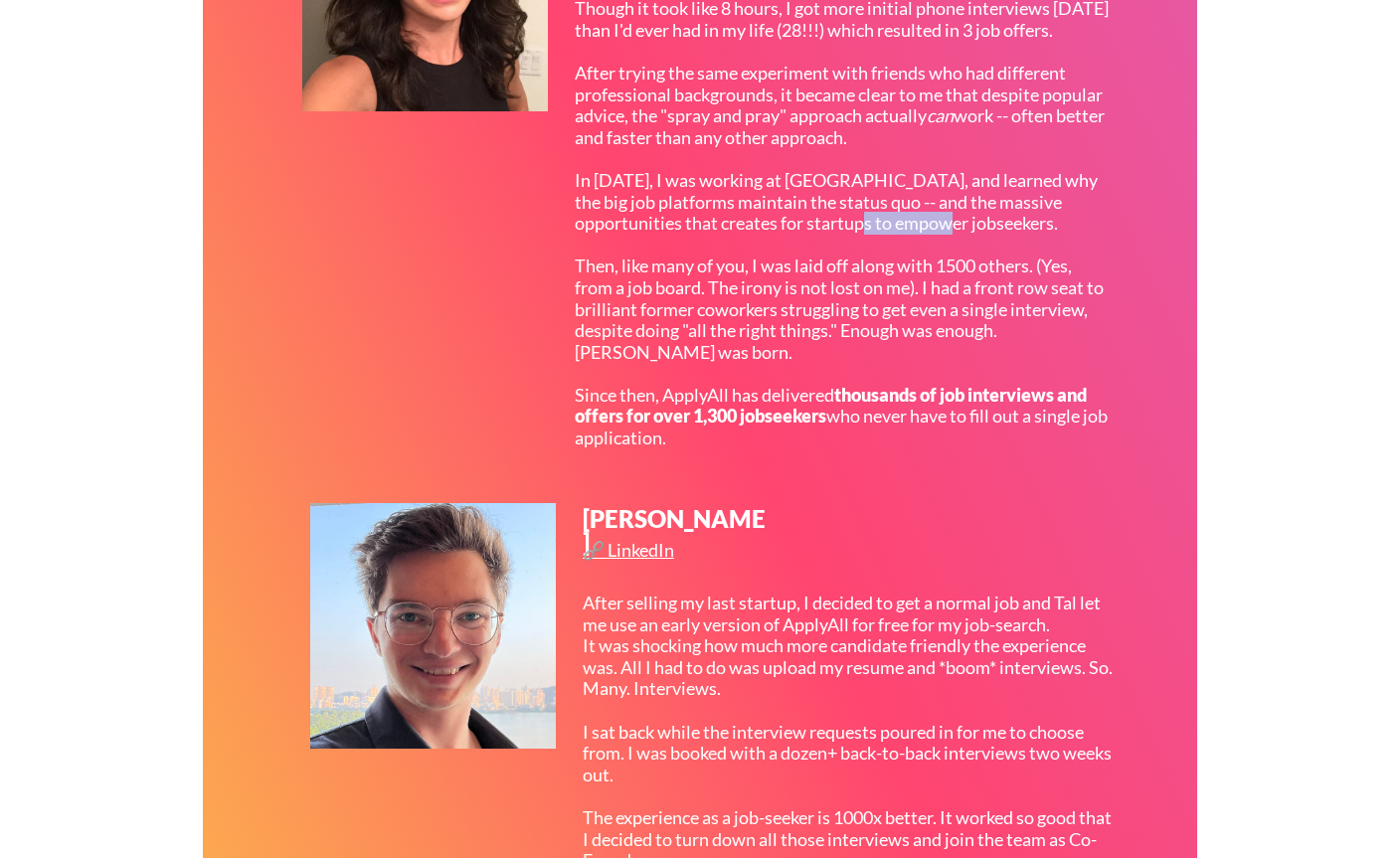 click on "In 2017, on a rainy day in San Francisco, I decided to mass apply to  400+ tech product manager jobs in a single day .
Though it took like 8 hours, I got more initial phone interviews in one week than I'd ever had in my life (28!!!) which resulted in 3 job offers. After trying the same experiment with friends who had different professional backgrounds, it became clear to me that despite popular advice, the "spray and pray" approach actually  can  work -- often better and faster than any other approach. In 2023, I was working at Indeed, and learned why the big job platforms maintain the status quo -- and the massive opportunities that creates for startups to empower jobseekers. Then, like many of you, I was laid off along with 1500 others. (Yes, from a job board. The irony is not lost on me). I had a front row seat to brilliant former coworkers struggling to get even a single interview, despite doing "all the right things." Enough was enough. ApplyAll was born. Since then, ApplyAll has delivered" at bounding box center [841, 202] 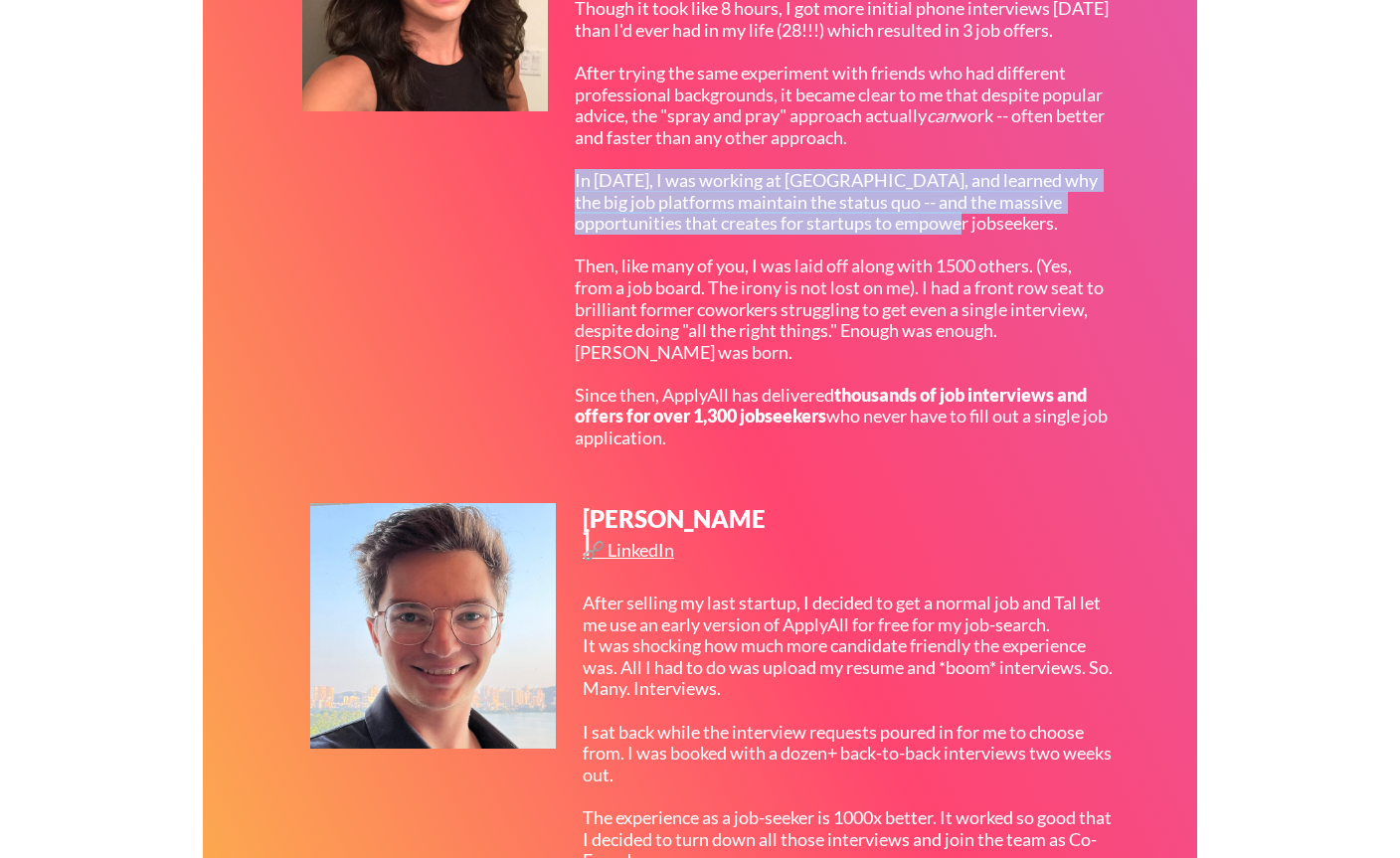 click on "In 2017, on a rainy day in San Francisco, I decided to mass apply to  400+ tech product manager jobs in a single day .
Though it took like 8 hours, I got more initial phone interviews in one week than I'd ever had in my life (28!!!) which resulted in 3 job offers. After trying the same experiment with friends who had different professional backgrounds, it became clear to me that despite popular advice, the "spray and pray" approach actually  can  work -- often better and faster than any other approach. In 2023, I was working at Indeed, and learned why the big job platforms maintain the status quo -- and the massive opportunities that creates for startups to empower jobseekers. Then, like many of you, I was laid off along with 1500 others. (Yes, from a job board. The irony is not lost on me). I had a front row seat to brilliant former coworkers struggling to get even a single interview, despite doing "all the right things." Enough was enough. ApplyAll was born. Since then, ApplyAll has delivered" at bounding box center [841, 202] 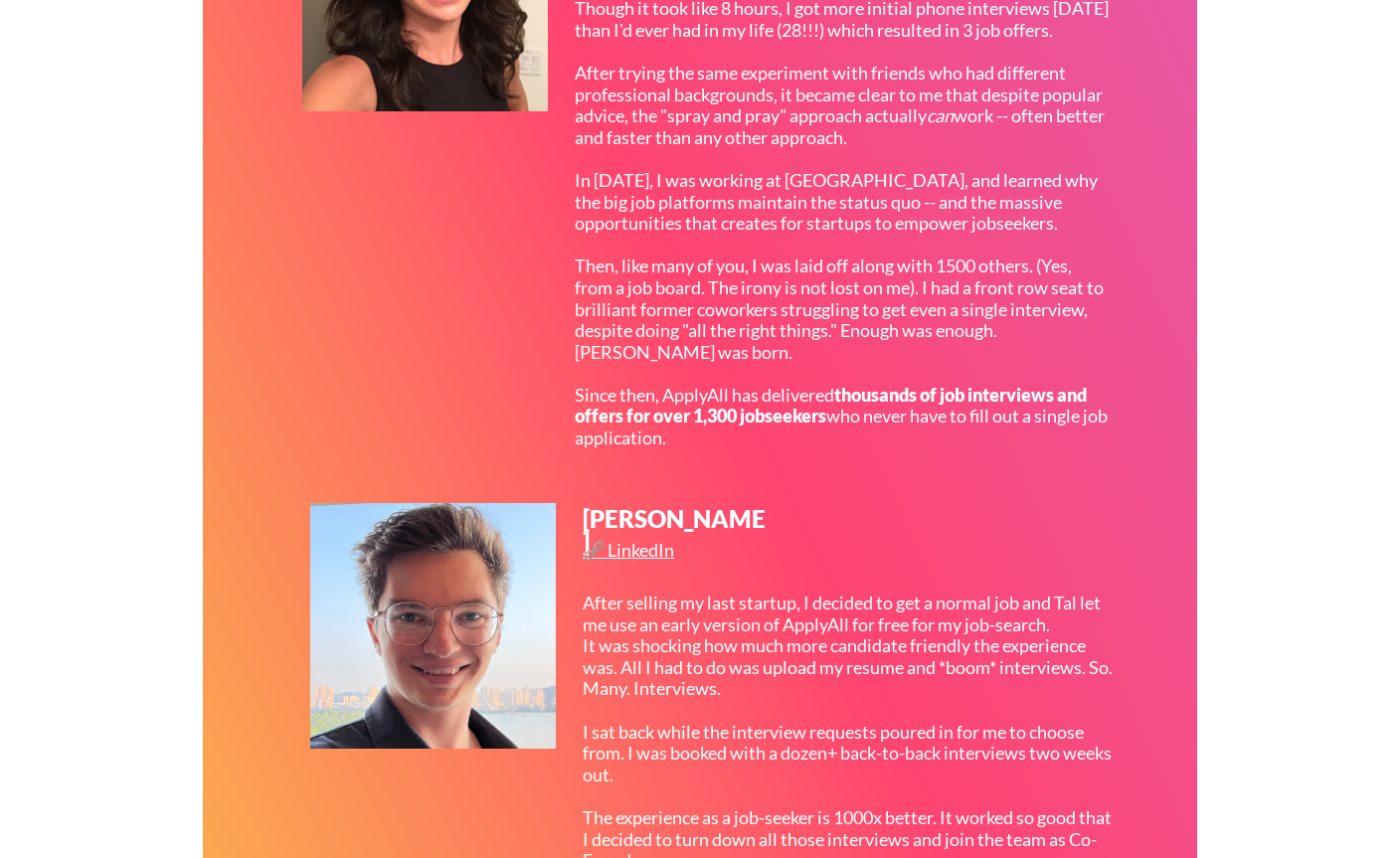 click on "In 2017, on a rainy day in San Francisco, I decided to mass apply to  400+ tech product manager jobs in a single day .
Though it took like 8 hours, I got more initial phone interviews in one week than I'd ever had in my life (28!!!) which resulted in 3 job offers. After trying the same experiment with friends who had different professional backgrounds, it became clear to me that despite popular advice, the "spray and pray" approach actually  can  work -- often better and faster than any other approach. In 2023, I was working at Indeed, and learned why the big job platforms maintain the status quo -- and the massive opportunities that creates for startups to empower jobseekers. Then, like many of you, I was laid off along with 1500 others. (Yes, from a job board. The irony is not lost on me). I had a front row seat to brilliant former coworkers struggling to get even a single interview, despite doing "all the right things." Enough was enough. ApplyAll was born. Since then, ApplyAll has delivered" at bounding box center (841, 202) 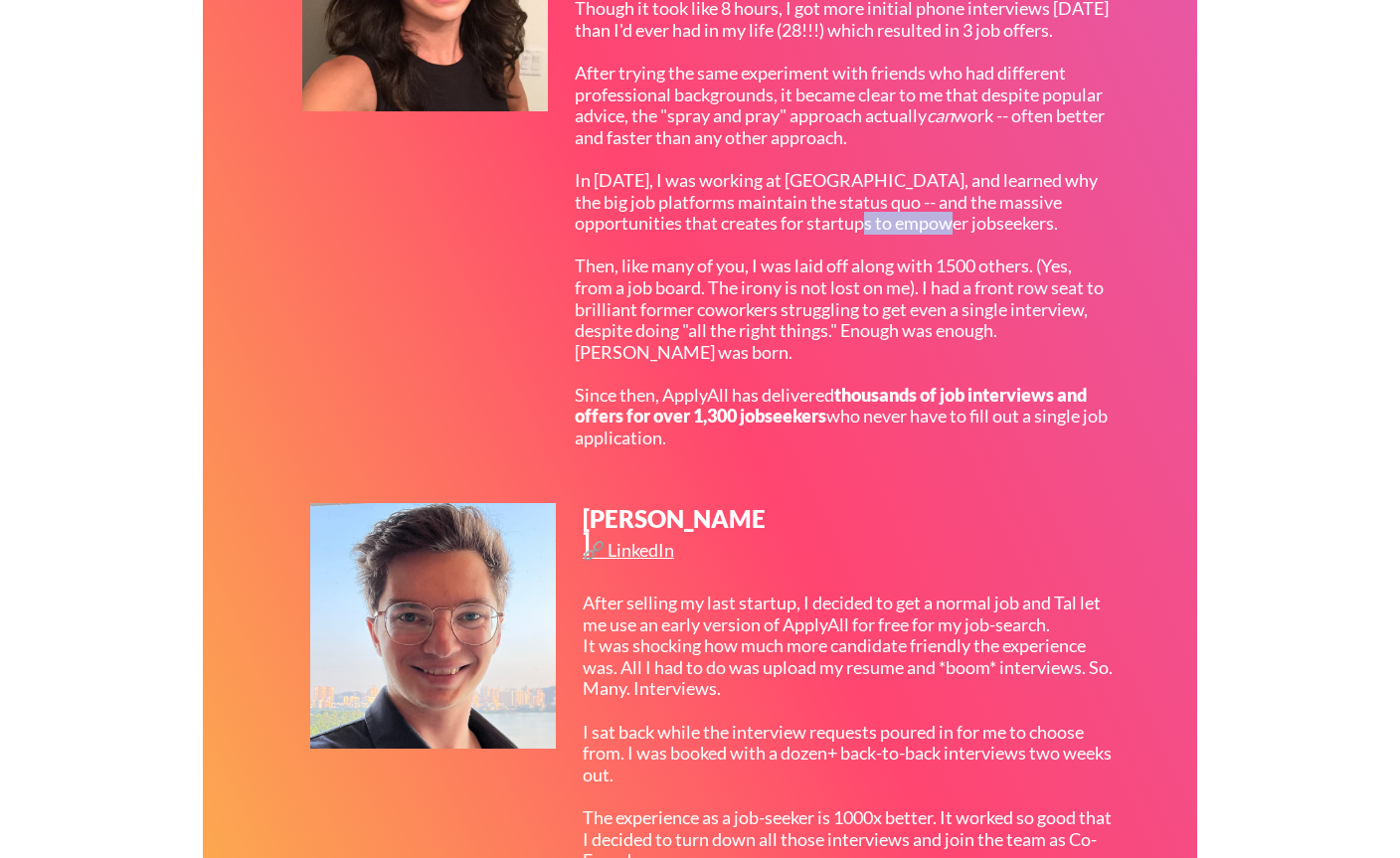click on "In 2017, on a rainy day in San Francisco, I decided to mass apply to  400+ tech product manager jobs in a single day .
Though it took like 8 hours, I got more initial phone interviews in one week than I'd ever had in my life (28!!!) which resulted in 3 job offers. After trying the same experiment with friends who had different professional backgrounds, it became clear to me that despite popular advice, the "spray and pray" approach actually  can  work -- often better and faster than any other approach. In 2023, I was working at Indeed, and learned why the big job platforms maintain the status quo -- and the massive opportunities that creates for startups to empower jobseekers. Then, like many of you, I was laid off along with 1500 others. (Yes, from a job board. The irony is not lost on me). I had a front row seat to brilliant former coworkers struggling to get even a single interview, despite doing "all the right things." Enough was enough. ApplyAll was born. Since then, ApplyAll has delivered" at bounding box center (841, 202) 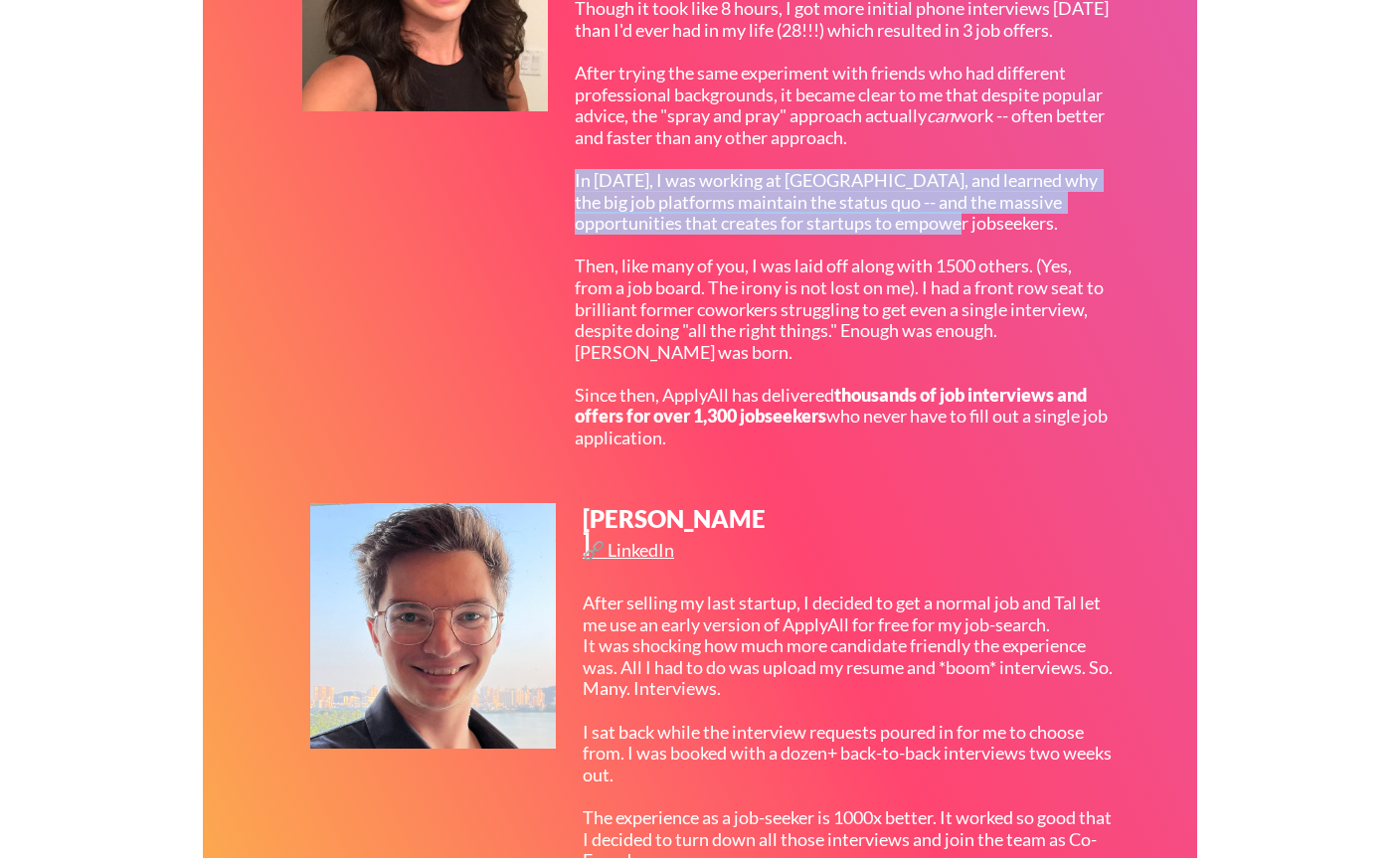 click on "In 2017, on a rainy day in San Francisco, I decided to mass apply to  400+ tech product manager jobs in a single day .
Though it took like 8 hours, I got more initial phone interviews in one week than I'd ever had in my life (28!!!) which resulted in 3 job offers. After trying the same experiment with friends who had different professional backgrounds, it became clear to me that despite popular advice, the "spray and pray" approach actually  can  work -- often better and faster than any other approach. In 2023, I was working at Indeed, and learned why the big job platforms maintain the status quo -- and the massive opportunities that creates for startups to empower jobseekers. Then, like many of you, I was laid off along with 1500 others. (Yes, from a job board. The irony is not lost on me). I had a front row seat to brilliant former coworkers struggling to get even a single interview, despite doing "all the right things." Enough was enough. ApplyAll was born. Since then, ApplyAll has delivered" at bounding box center [841, 202] 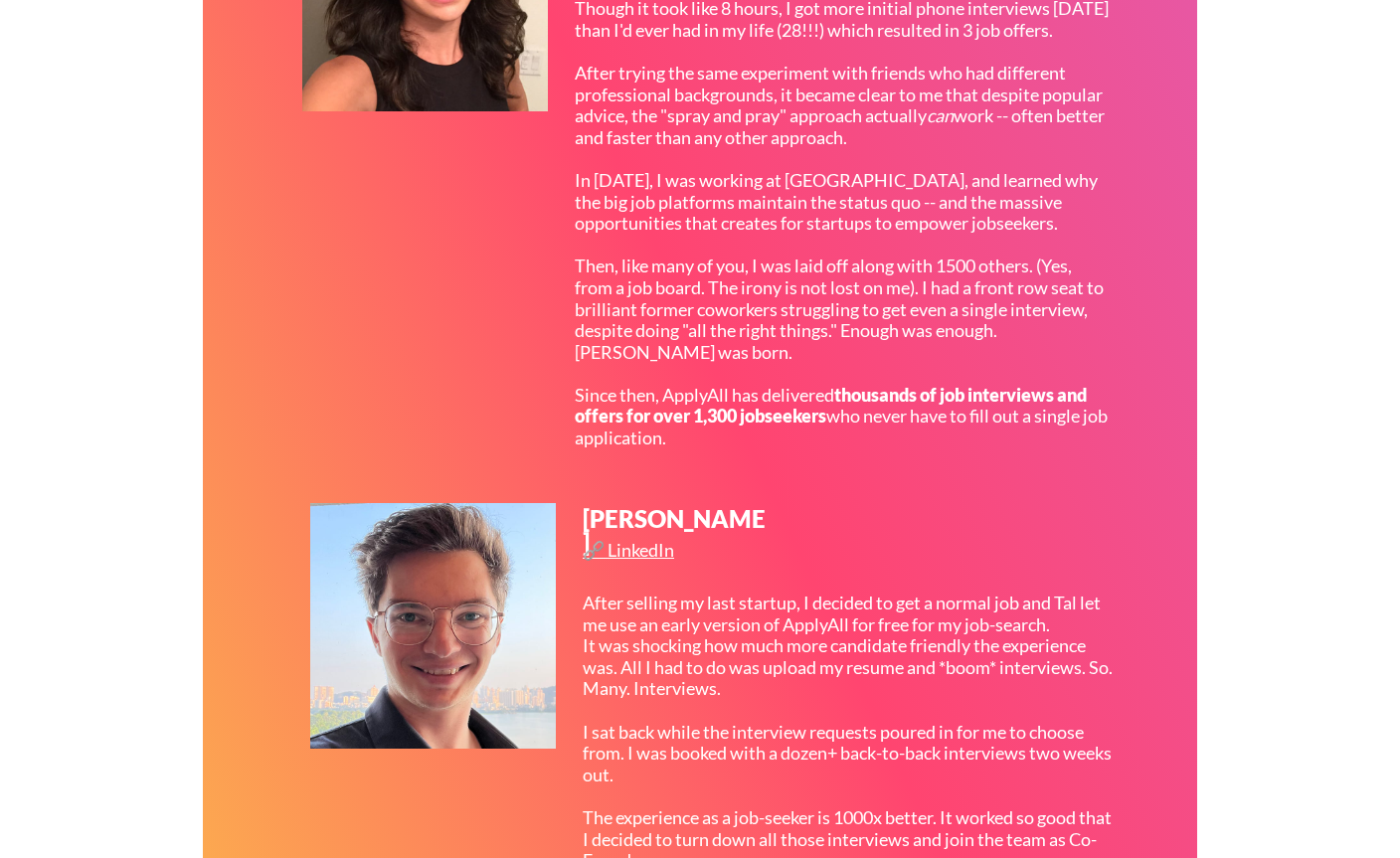 click on "In 2017, on a rainy day in San Francisco, I decided to mass apply to  400+ tech product manager jobs in a single day .
Though it took like 8 hours, I got more initial phone interviews in one week than I'd ever had in my life (28!!!) which resulted in 3 job offers. After trying the same experiment with friends who had different professional backgrounds, it became clear to me that despite popular advice, the "spray and pray" approach actually  can  work -- often better and faster than any other approach. In 2023, I was working at Indeed, and learned why the big job platforms maintain the status quo -- and the massive opportunities that creates for startups to empower jobseekers. Then, like many of you, I was laid off along with 1500 others. (Yes, from a job board. The irony is not lost on me). I had a front row seat to brilliant former coworkers struggling to get even a single interview, despite doing "all the right things." Enough was enough. ApplyAll was born. Since then, ApplyAll has delivered" at bounding box center [841, 202] 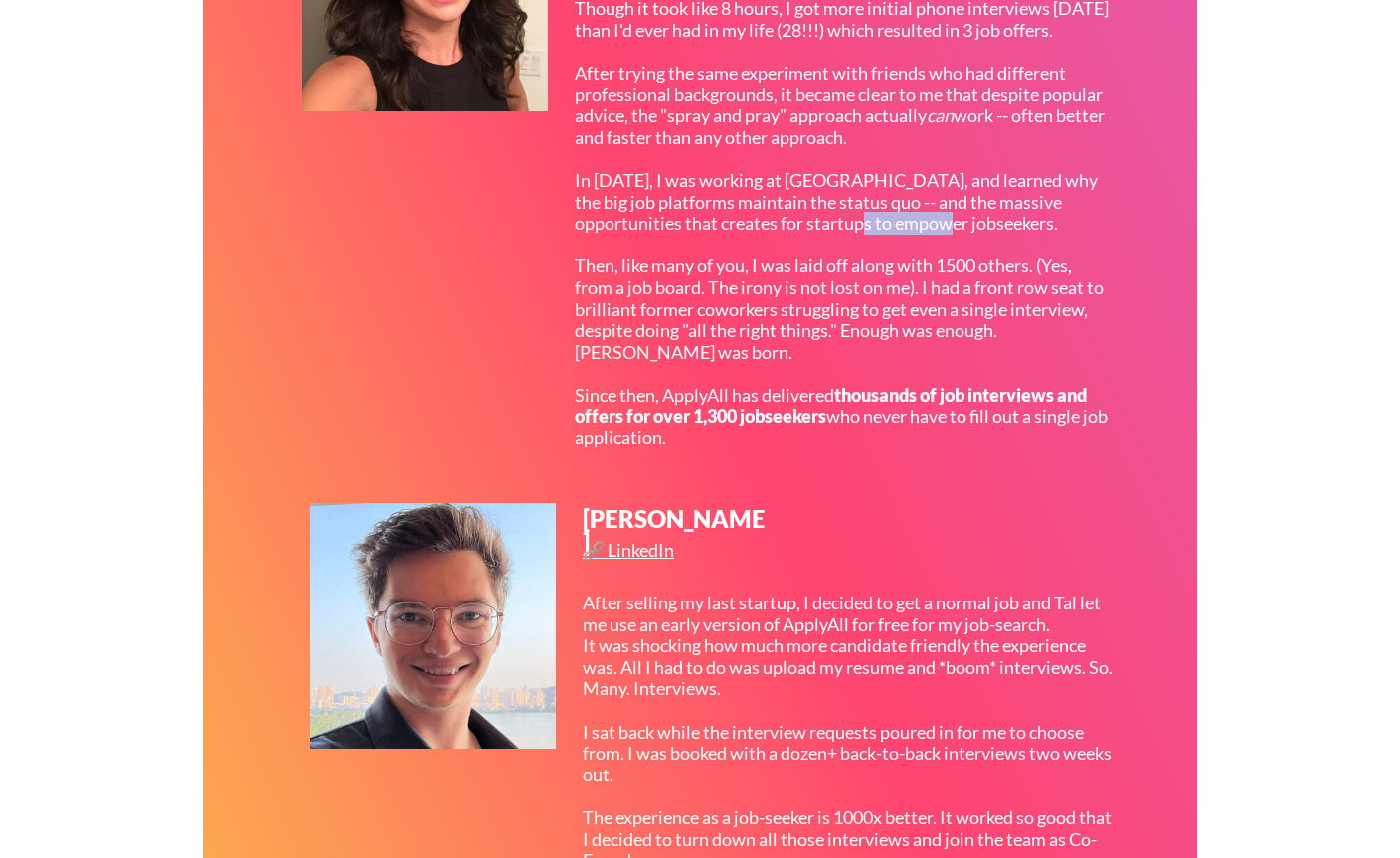 click on "In 2017, on a rainy day in San Francisco, I decided to mass apply to  400+ tech product manager jobs in a single day .
Though it took like 8 hours, I got more initial phone interviews in one week than I'd ever had in my life (28!!!) which resulted in 3 job offers. After trying the same experiment with friends who had different professional backgrounds, it became clear to me that despite popular advice, the "spray and pray" approach actually  can  work -- often better and faster than any other approach. In 2023, I was working at Indeed, and learned why the big job platforms maintain the status quo -- and the massive opportunities that creates for startups to empower jobseekers. Then, like many of you, I was laid off along with 1500 others. (Yes, from a job board. The irony is not lost on me). I had a front row seat to brilliant former coworkers struggling to get even a single interview, despite doing "all the right things." Enough was enough. ApplyAll was born. Since then, ApplyAll has delivered" at bounding box center [841, 202] 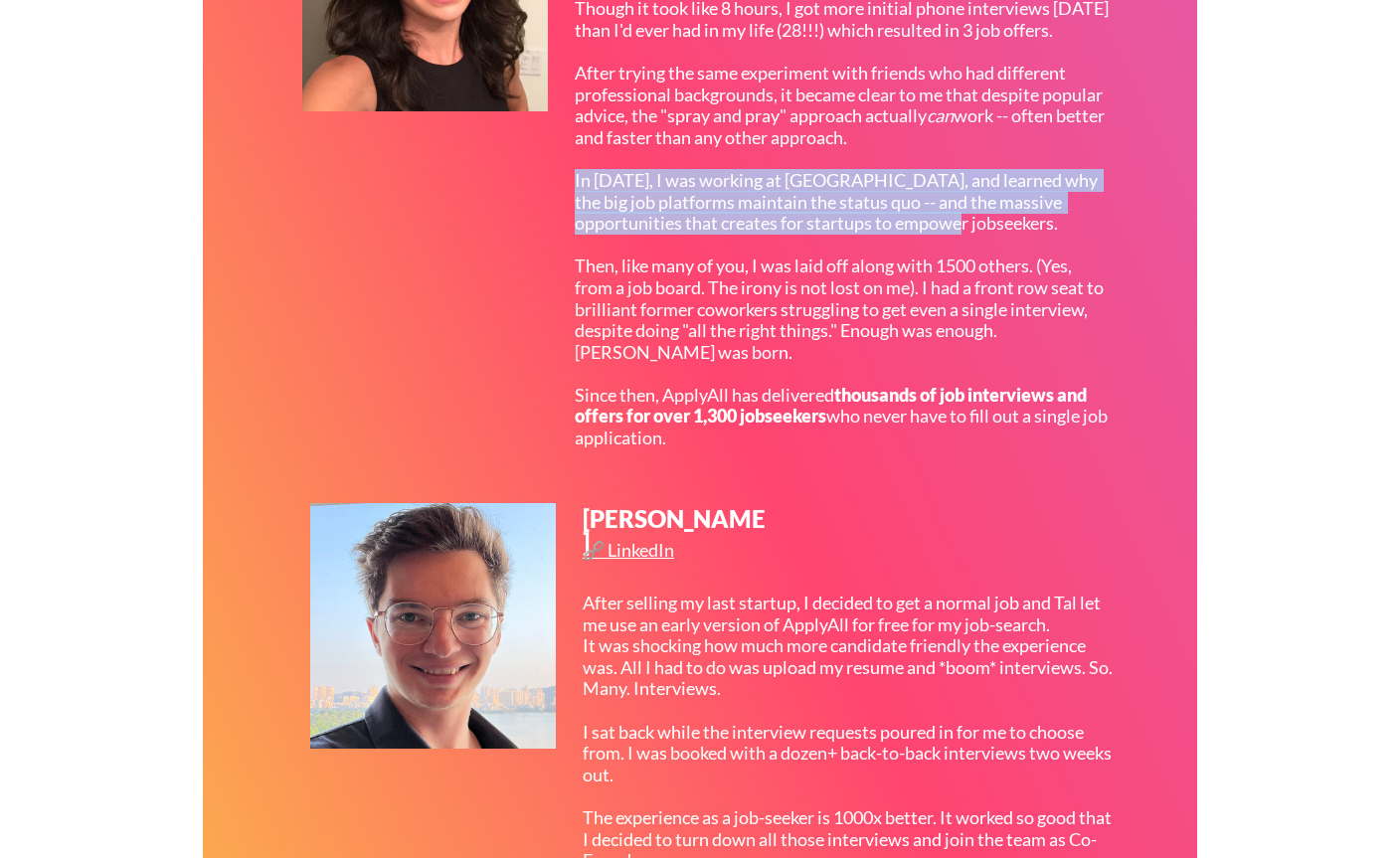 click on "In 2017, on a rainy day in San Francisco, I decided to mass apply to  400+ tech product manager jobs in a single day .
Though it took like 8 hours, I got more initial phone interviews in one week than I'd ever had in my life (28!!!) which resulted in 3 job offers. After trying the same experiment with friends who had different professional backgrounds, it became clear to me that despite popular advice, the "spray and pray" approach actually  can  work -- often better and faster than any other approach. In 2023, I was working at Indeed, and learned why the big job platforms maintain the status quo -- and the massive opportunities that creates for startups to empower jobseekers. Then, like many of you, I was laid off along with 1500 others. (Yes, from a job board. The irony is not lost on me). I had a front row seat to brilliant former coworkers struggling to get even a single interview, despite doing "all the right things." Enough was enough. ApplyAll was born. Since then, ApplyAll has delivered" at bounding box center [841, 202] 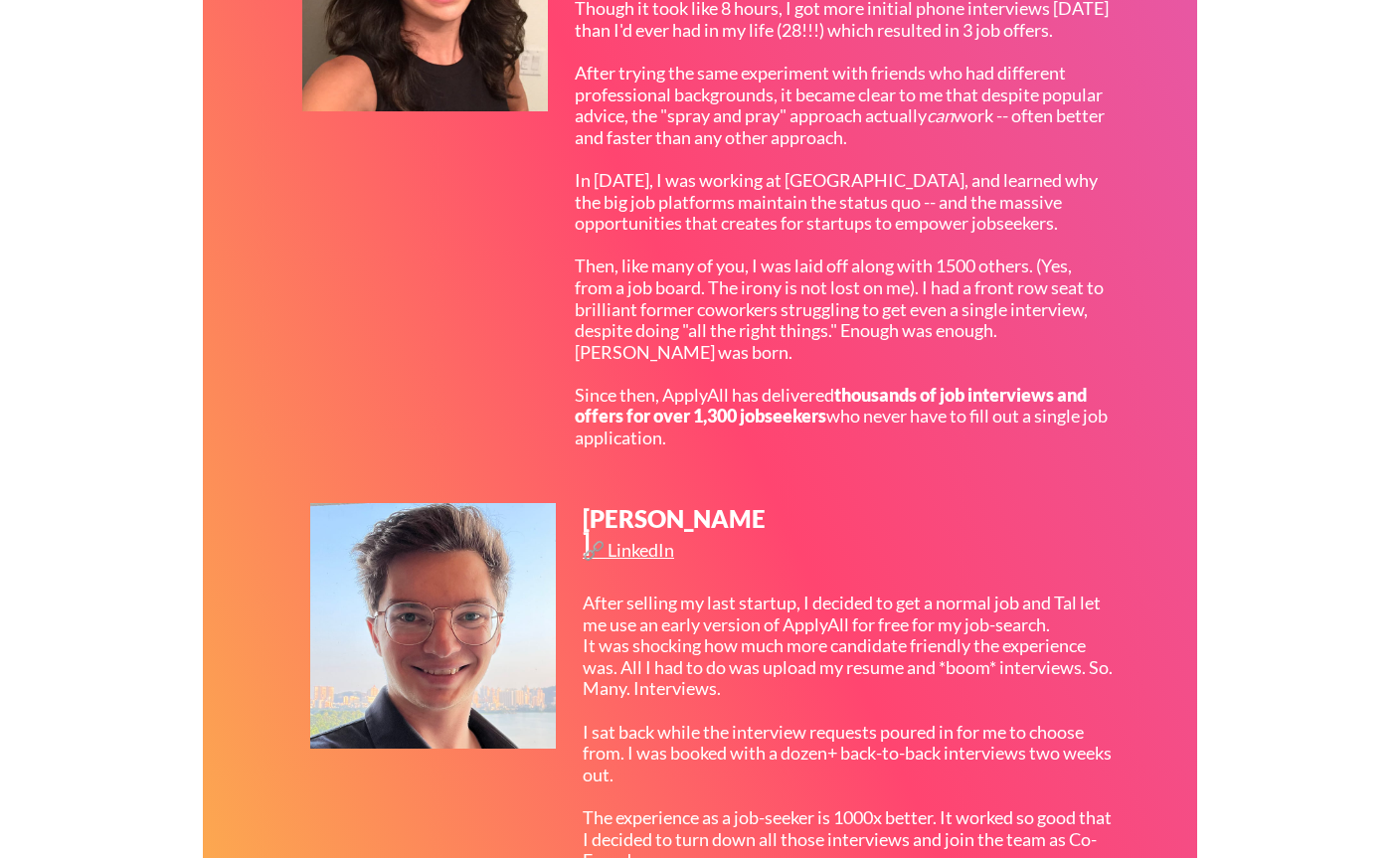 click on "In 2017, on a rainy day in San Francisco, I decided to mass apply to  400+ tech product manager jobs in a single day .
Though it took like 8 hours, I got more initial phone interviews in one week than I'd ever had in my life (28!!!) which resulted in 3 job offers. After trying the same experiment with friends who had different professional backgrounds, it became clear to me that despite popular advice, the "spray and pray" approach actually  can  work -- often better and faster than any other approach. In 2023, I was working at Indeed, and learned why the big job platforms maintain the status quo -- and the massive opportunities that creates for startups to empower jobseekers. Then, like many of you, I was laid off along with 1500 others. (Yes, from a job board. The irony is not lost on me). I had a front row seat to brilliant former coworkers struggling to get even a single interview, despite doing "all the right things." Enough was enough. ApplyAll was born. Since then, ApplyAll has delivered" at bounding box center (841, 202) 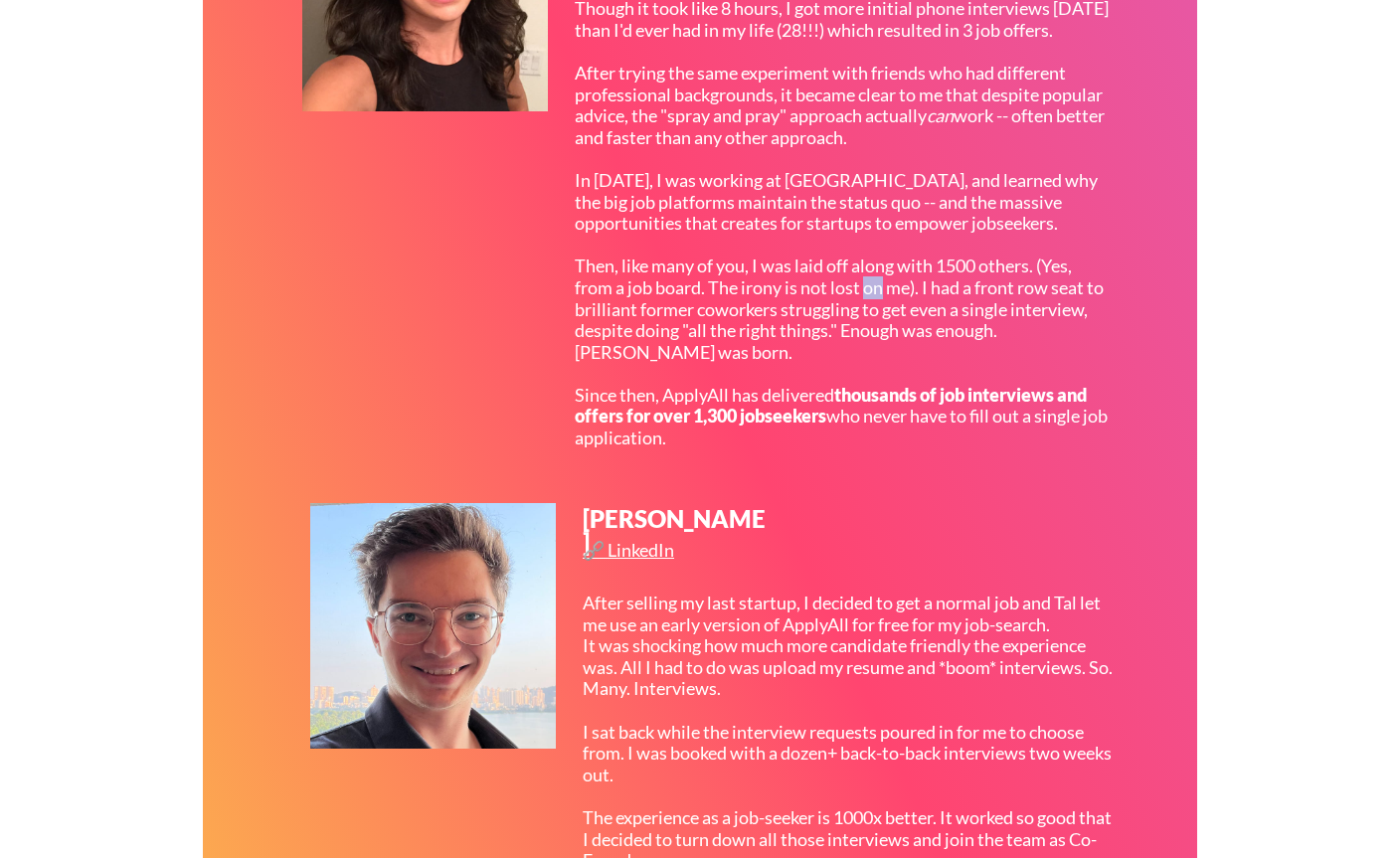 click on "In 2017, on a rainy day in San Francisco, I decided to mass apply to  400+ tech product manager jobs in a single day .
Though it took like 8 hours, I got more initial phone interviews in one week than I'd ever had in my life (28!!!) which resulted in 3 job offers. After trying the same experiment with friends who had different professional backgrounds, it became clear to me that despite popular advice, the "spray and pray" approach actually  can  work -- often better and faster than any other approach. In 2023, I was working at Indeed, and learned why the big job platforms maintain the status quo -- and the massive opportunities that creates for startups to empower jobseekers. Then, like many of you, I was laid off along with 1500 others. (Yes, from a job board. The irony is not lost on me). I had a front row seat to brilliant former coworkers struggling to get even a single interview, despite doing "all the right things." Enough was enough. ApplyAll was born. Since then, ApplyAll has delivered" at bounding box center (841, 202) 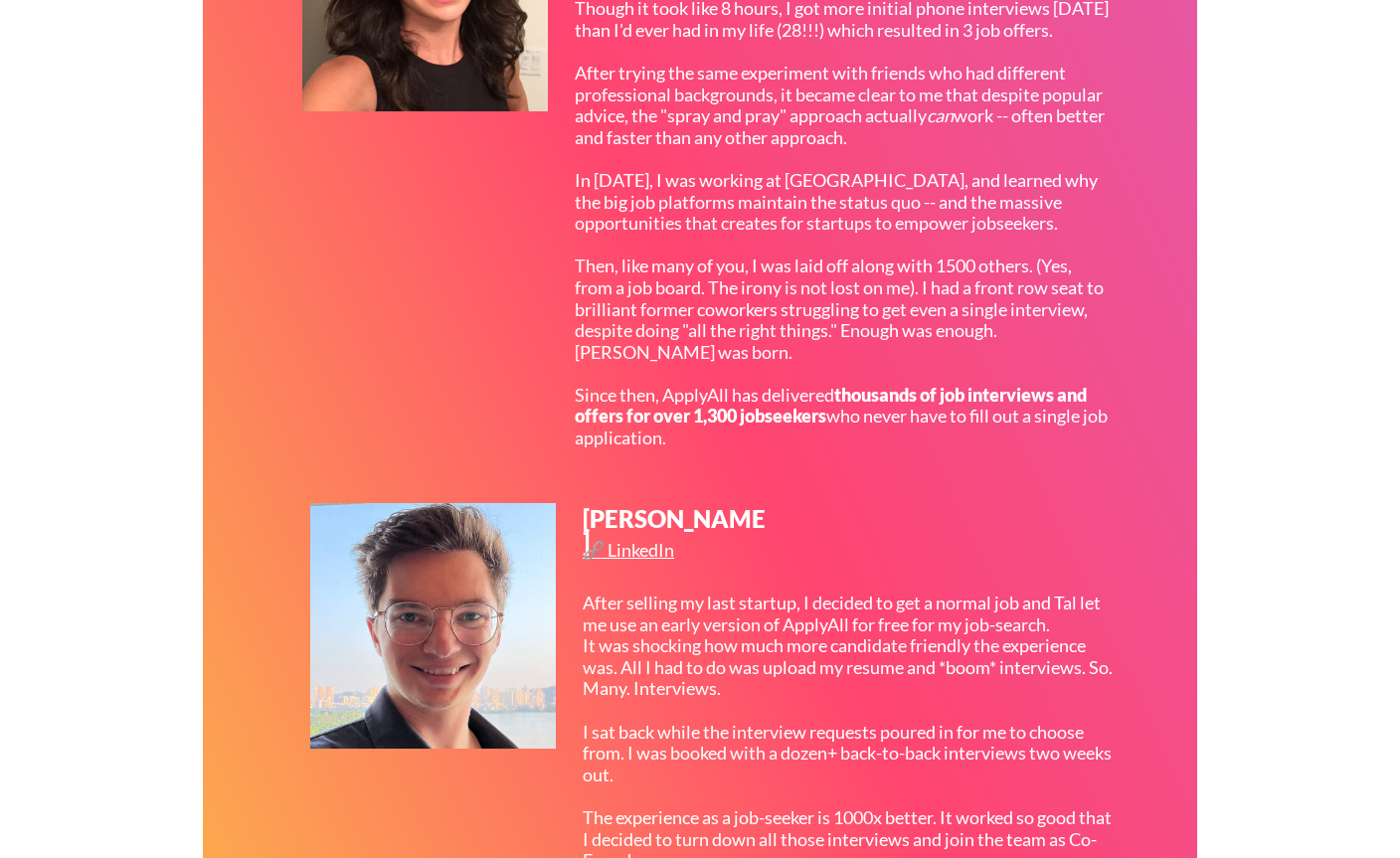 click on "In 2017, on a rainy day in San Francisco, I decided to mass apply to  400+ tech product manager jobs in a single day .
Though it took like 8 hours, I got more initial phone interviews in one week than I'd ever had in my life (28!!!) which resulted in 3 job offers. After trying the same experiment with friends who had different professional backgrounds, it became clear to me that despite popular advice, the "spray and pray" approach actually  can  work -- often better and faster than any other approach. In 2023, I was working at Indeed, and learned why the big job platforms maintain the status quo -- and the massive opportunities that creates for startups to empower jobseekers. Then, like many of you, I was laid off along with 1500 others. (Yes, from a job board. The irony is not lost on me). I had a front row seat to brilliant former coworkers struggling to get even a single interview, despite doing "all the right things." Enough was enough. ApplyAll was born. Since then, ApplyAll has delivered" at bounding box center [841, 202] 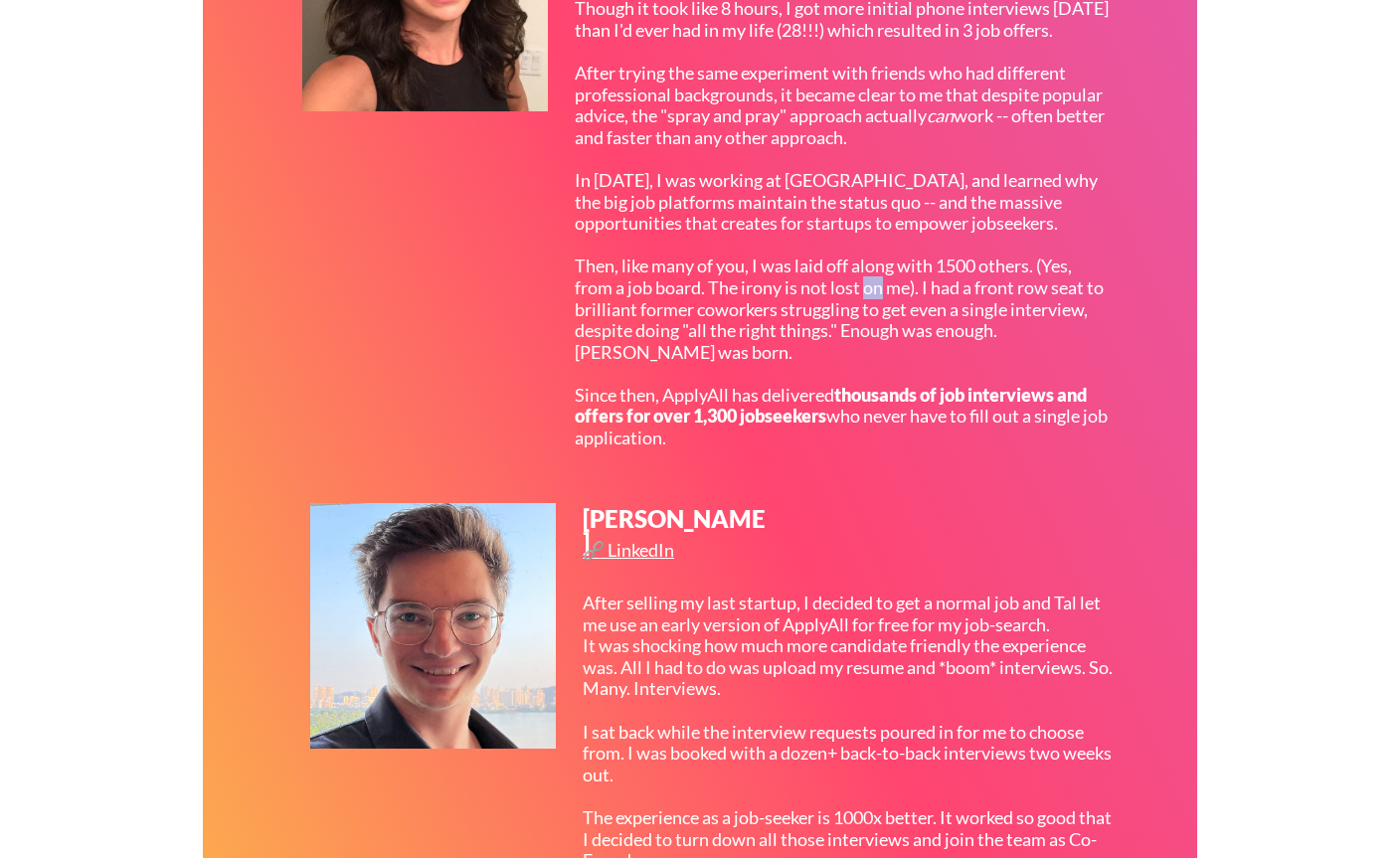 click on "In 2017, on a rainy day in San Francisco, I decided to mass apply to  400+ tech product manager jobs in a single day .
Though it took like 8 hours, I got more initial phone interviews in one week than I'd ever had in my life (28!!!) which resulted in 3 job offers. After trying the same experiment with friends who had different professional backgrounds, it became clear to me that despite popular advice, the "spray and pray" approach actually  can  work -- often better and faster than any other approach. In 2023, I was working at Indeed, and learned why the big job platforms maintain the status quo -- and the massive opportunities that creates for startups to empower jobseekers. Then, like many of you, I was laid off along with 1500 others. (Yes, from a job board. The irony is not lost on me). I had a front row seat to brilliant former coworkers struggling to get even a single interview, despite doing "all the right things." Enough was enough. ApplyAll was born. Since then, ApplyAll has delivered" at bounding box center [841, 202] 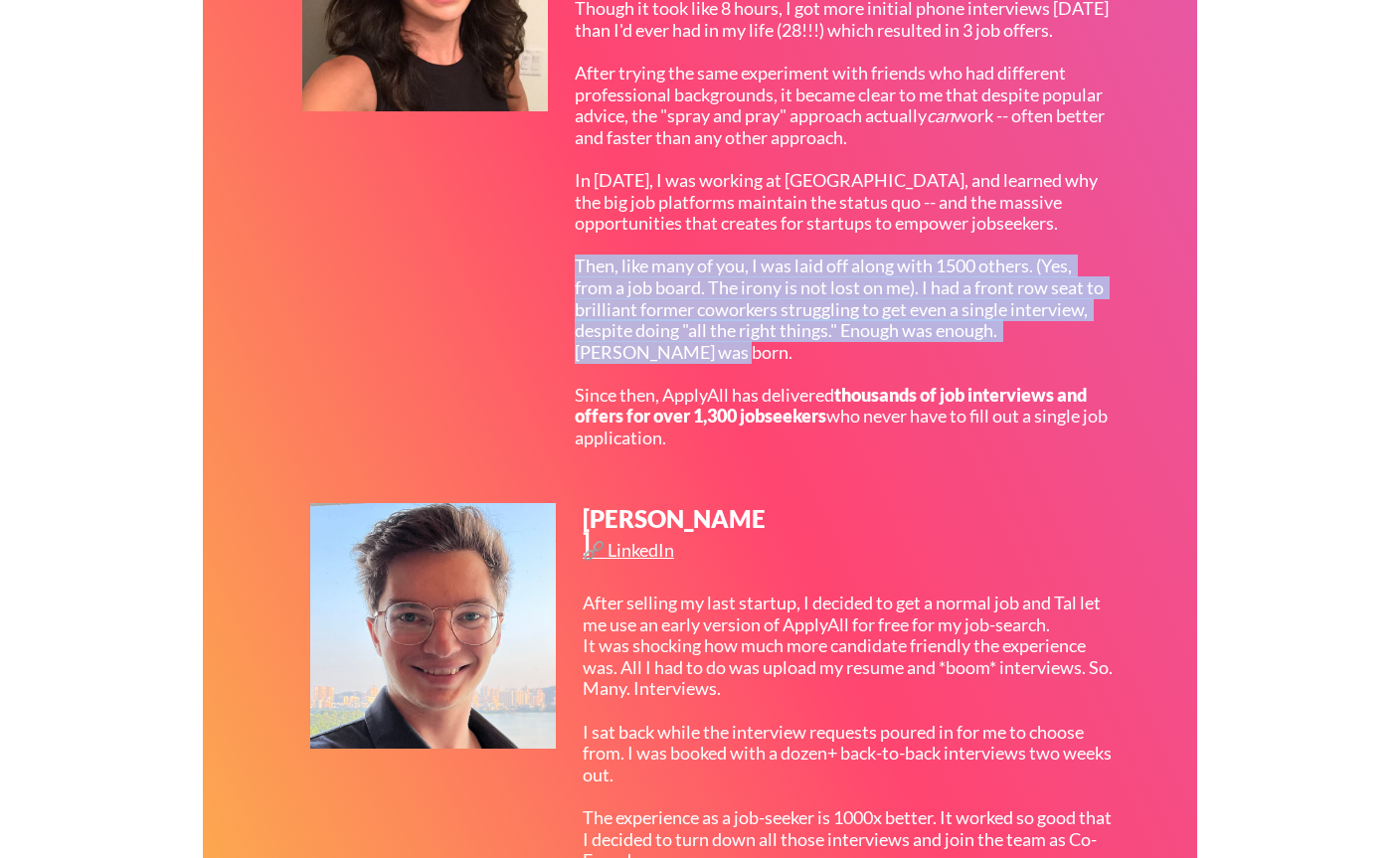 click on "In 2017, on a rainy day in San Francisco, I decided to mass apply to  400+ tech product manager jobs in a single day .
Though it took like 8 hours, I got more initial phone interviews in one week than I'd ever had in my life (28!!!) which resulted in 3 job offers. After trying the same experiment with friends who had different professional backgrounds, it became clear to me that despite popular advice, the "spray and pray" approach actually  can  work -- often better and faster than any other approach. In 2023, I was working at Indeed, and learned why the big job platforms maintain the status quo -- and the massive opportunities that creates for startups to empower jobseekers. Then, like many of you, I was laid off along with 1500 others. (Yes, from a job board. The irony is not lost on me). I had a front row seat to brilliant former coworkers struggling to get even a single interview, despite doing "all the right things." Enough was enough. ApplyAll was born. Since then, ApplyAll has delivered" at bounding box center (841, 202) 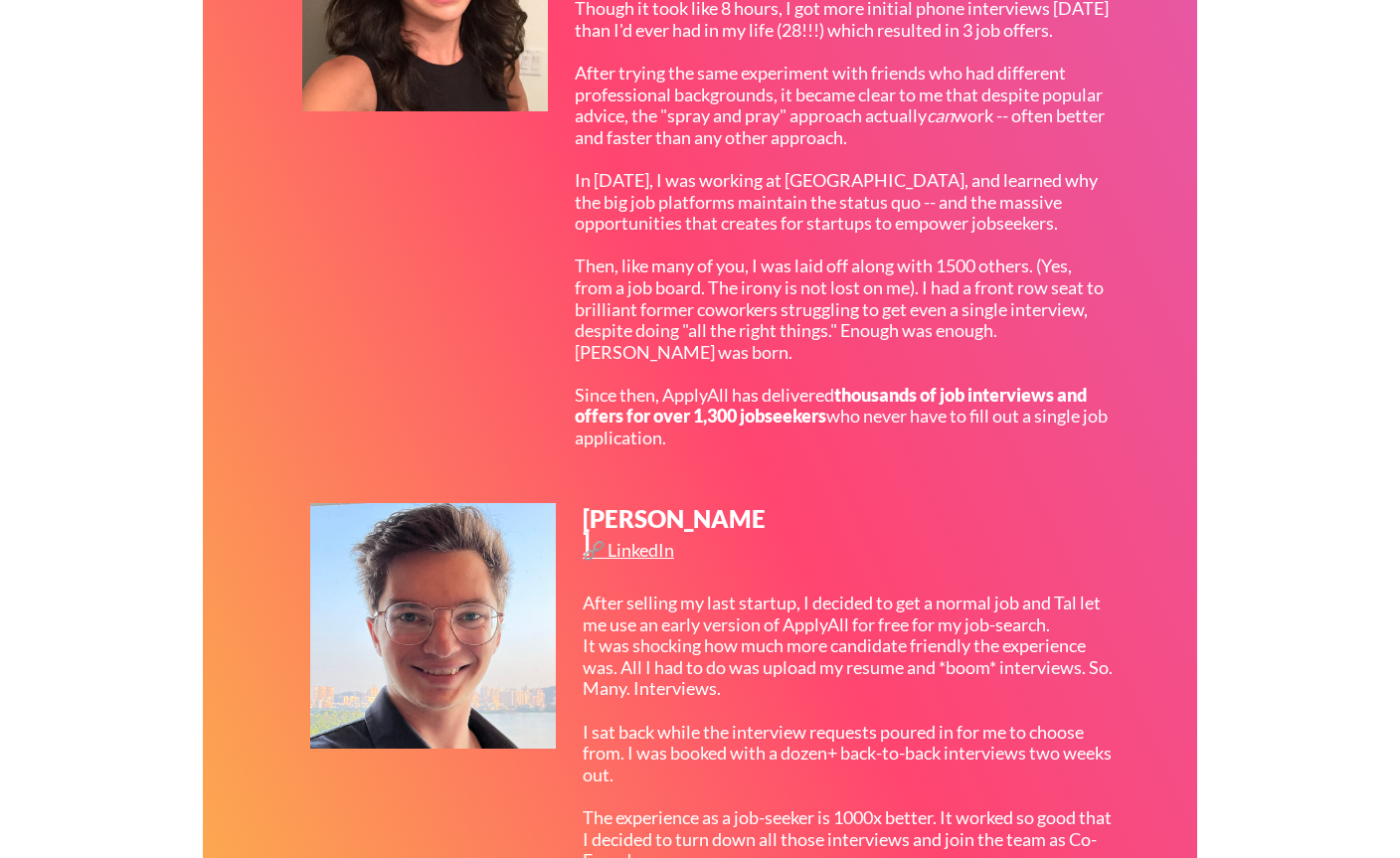 click on "In 2017, on a rainy day in San Francisco, I decided to mass apply to  400+ tech product manager jobs in a single day .
Though it took like 8 hours, I got more initial phone interviews in one week than I'd ever had in my life (28!!!) which resulted in 3 job offers. After trying the same experiment with friends who had different professional backgrounds, it became clear to me that despite popular advice, the "spray and pray" approach actually  can  work -- often better and faster than any other approach. In 2023, I was working at Indeed, and learned why the big job platforms maintain the status quo -- and the massive opportunities that creates for startups to empower jobseekers. Then, like many of you, I was laid off along with 1500 others. (Yes, from a job board. The irony is not lost on me). I had a front row seat to brilliant former coworkers struggling to get even a single interview, despite doing "all the right things." Enough was enough. ApplyAll was born. Since then, ApplyAll has delivered" at bounding box center (841, 202) 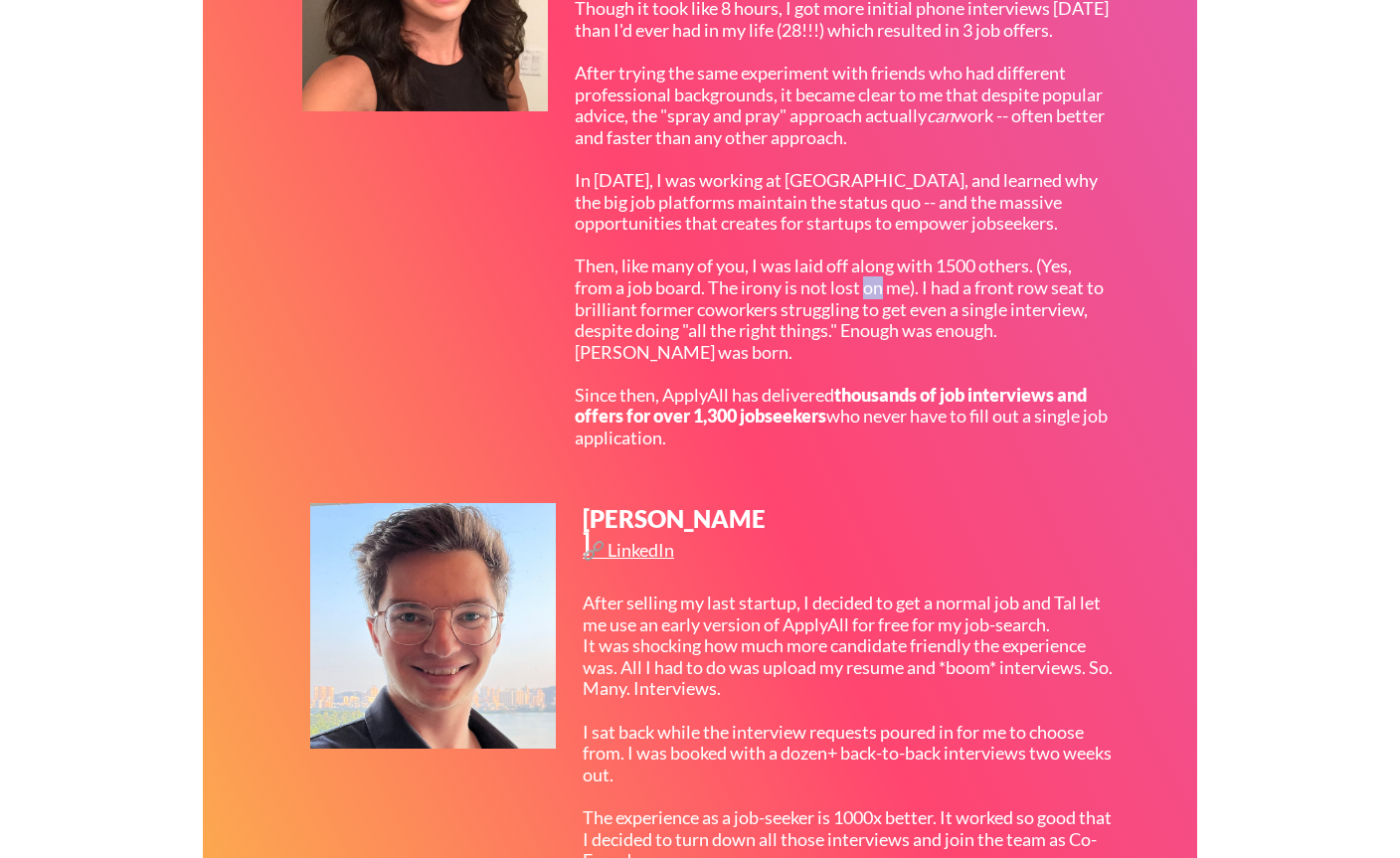 click on "In 2017, on a rainy day in San Francisco, I decided to mass apply to  400+ tech product manager jobs in a single day .
Though it took like 8 hours, I got more initial phone interviews in one week than I'd ever had in my life (28!!!) which resulted in 3 job offers. After trying the same experiment with friends who had different professional backgrounds, it became clear to me that despite popular advice, the "spray and pray" approach actually  can  work -- often better and faster than any other approach. In 2023, I was working at Indeed, and learned why the big job platforms maintain the status quo -- and the massive opportunities that creates for startups to empower jobseekers. Then, like many of you, I was laid off along with 1500 others. (Yes, from a job board. The irony is not lost on me). I had a front row seat to brilliant former coworkers struggling to get even a single interview, despite doing "all the right things." Enough was enough. ApplyAll was born. Since then, ApplyAll has delivered" at bounding box center (841, 202) 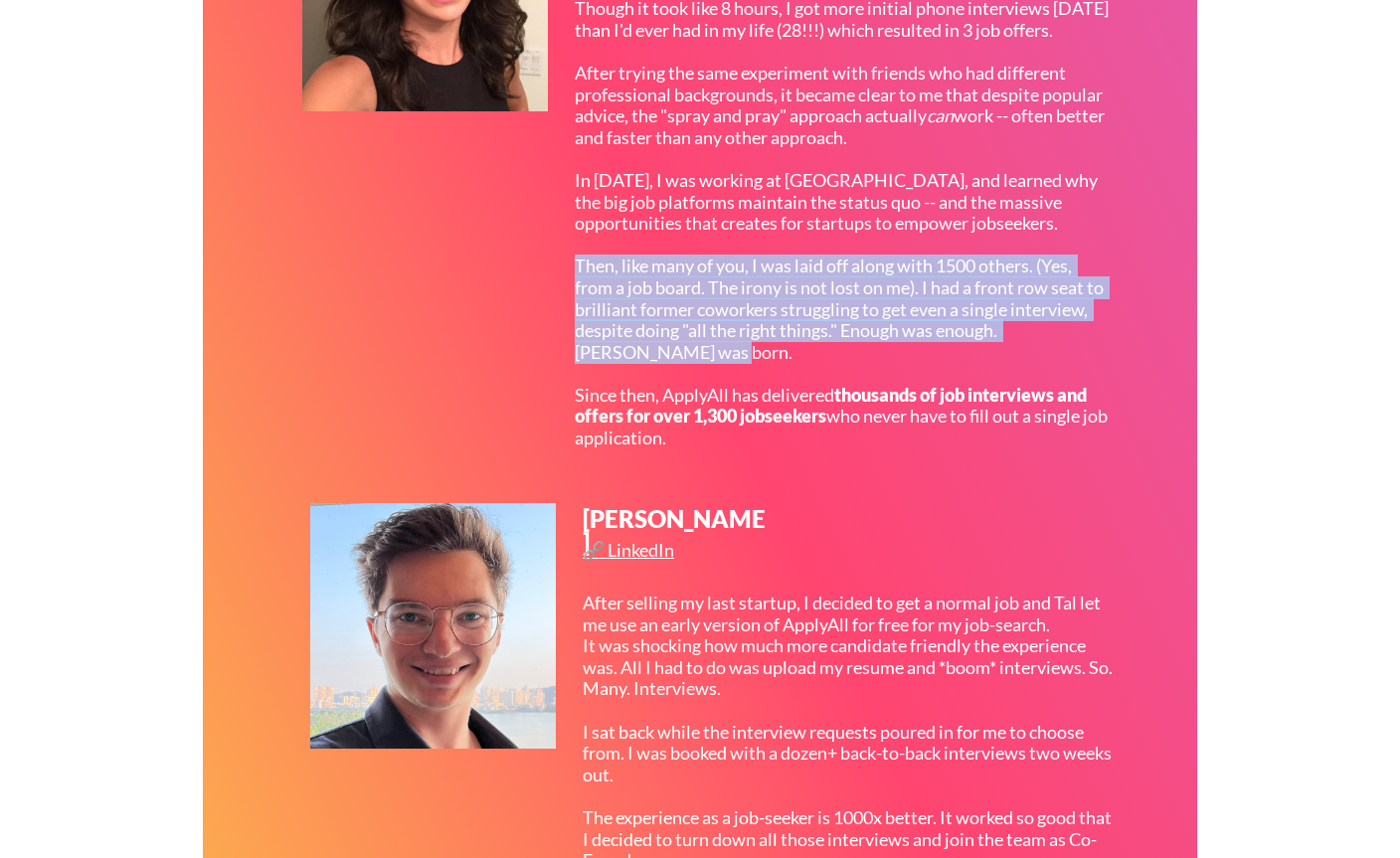 click on "In 2017, on a rainy day in San Francisco, I decided to mass apply to  400+ tech product manager jobs in a single day .
Though it took like 8 hours, I got more initial phone interviews in one week than I'd ever had in my life (28!!!) which resulted in 3 job offers. After trying the same experiment with friends who had different professional backgrounds, it became clear to me that despite popular advice, the "spray and pray" approach actually  can  work -- often better and faster than any other approach. In 2023, I was working at Indeed, and learned why the big job platforms maintain the status quo -- and the massive opportunities that creates for startups to empower jobseekers. Then, like many of you, I was laid off along with 1500 others. (Yes, from a job board. The irony is not lost on me). I had a front row seat to brilliant former coworkers struggling to get even a single interview, despite doing "all the right things." Enough was enough. ApplyAll was born. Since then, ApplyAll has delivered" at bounding box center (841, 202) 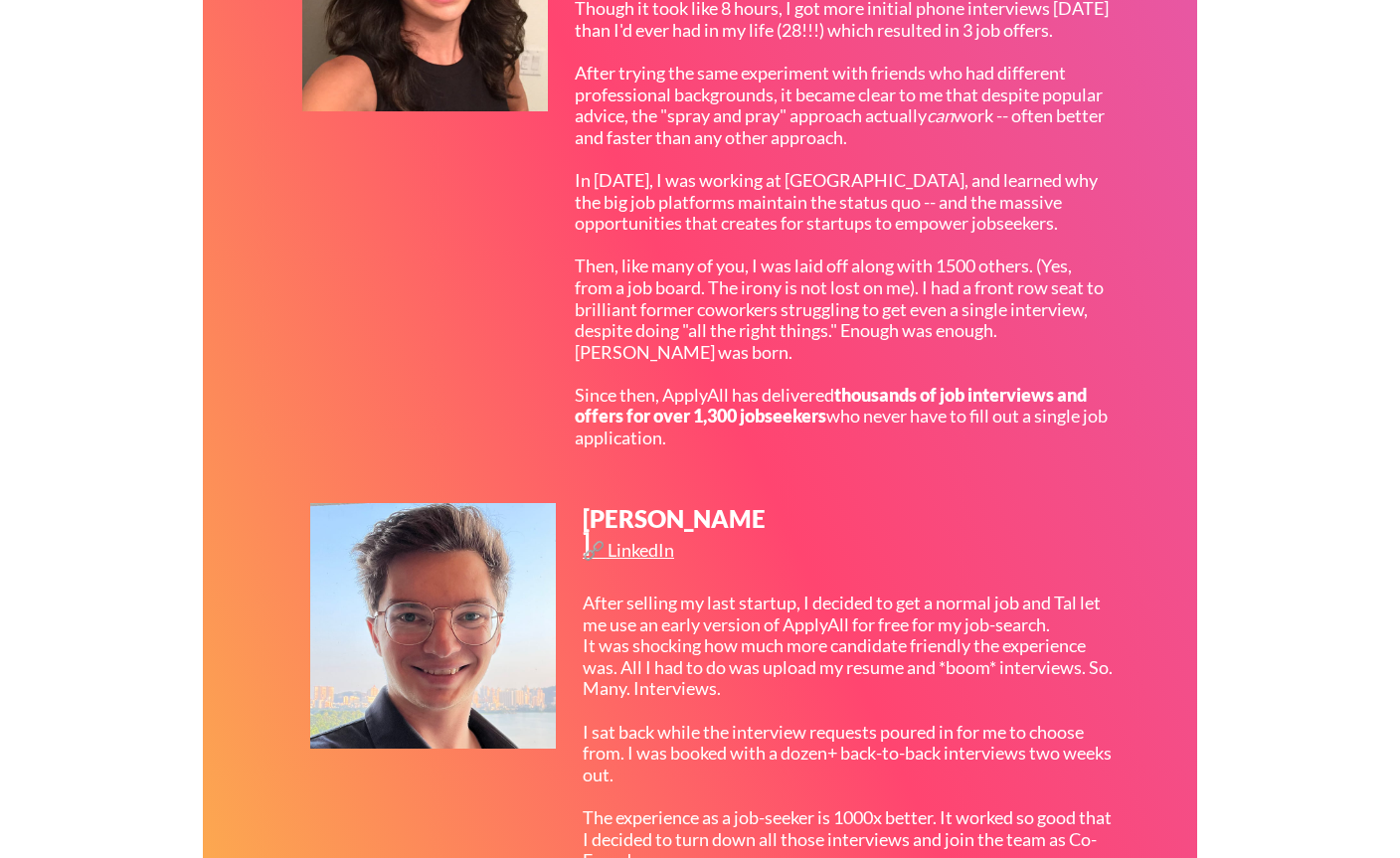 click on "In 2017, on a rainy day in San Francisco, I decided to mass apply to  400+ tech product manager jobs in a single day .
Though it took like 8 hours, I got more initial phone interviews in one week than I'd ever had in my life (28!!!) which resulted in 3 job offers. After trying the same experiment with friends who had different professional backgrounds, it became clear to me that despite popular advice, the "spray and pray" approach actually  can  work -- often better and faster than any other approach. In 2023, I was working at Indeed, and learned why the big job platforms maintain the status quo -- and the massive opportunities that creates for startups to empower jobseekers. Then, like many of you, I was laid off along with 1500 others. (Yes, from a job board. The irony is not lost on me). I had a front row seat to brilliant former coworkers struggling to get even a single interview, despite doing "all the right things." Enough was enough. ApplyAll was born. Since then, ApplyAll has delivered" at bounding box center [841, 202] 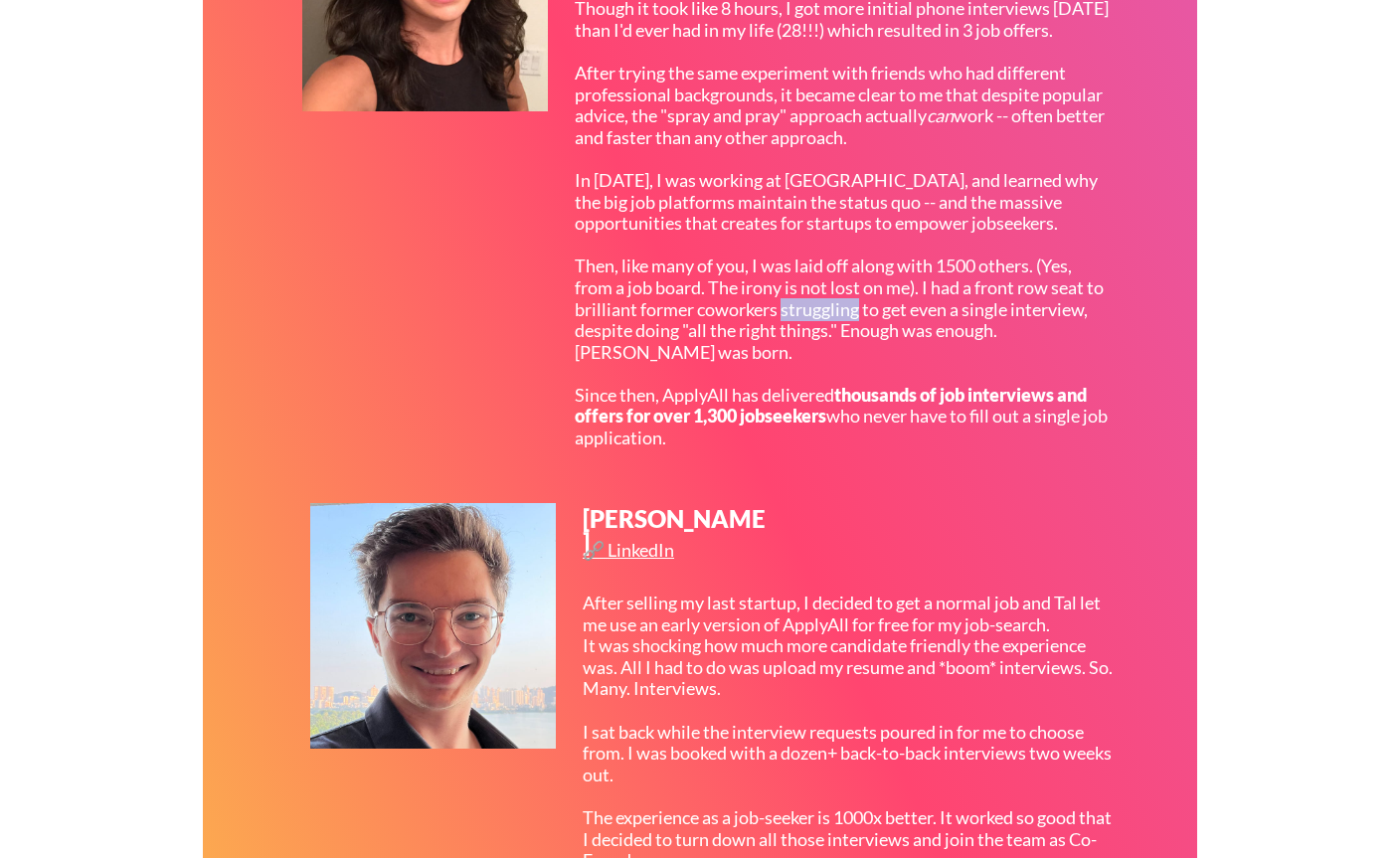 click on "In 2017, on a rainy day in San Francisco, I decided to mass apply to  400+ tech product manager jobs in a single day .
Though it took like 8 hours, I got more initial phone interviews in one week than I'd ever had in my life (28!!!) which resulted in 3 job offers. After trying the same experiment with friends who had different professional backgrounds, it became clear to me that despite popular advice, the "spray and pray" approach actually  can  work -- often better and faster than any other approach. In 2023, I was working at Indeed, and learned why the big job platforms maintain the status quo -- and the massive opportunities that creates for startups to empower jobseekers. Then, like many of you, I was laid off along with 1500 others. (Yes, from a job board. The irony is not lost on me). I had a front row seat to brilliant former coworkers struggling to get even a single interview, despite doing "all the right things." Enough was enough. ApplyAll was born. Since then, ApplyAll has delivered" at bounding box center [841, 202] 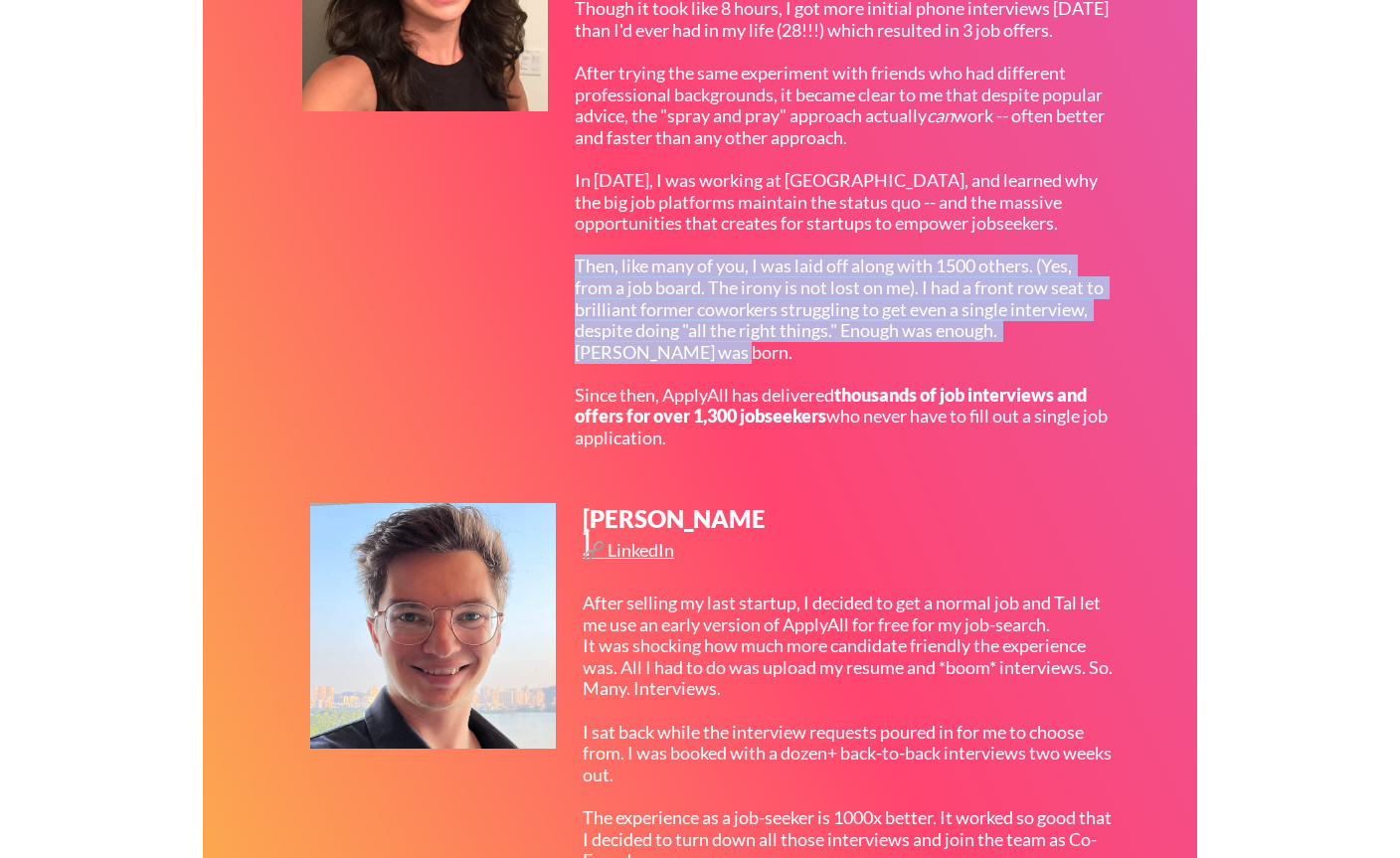 click on "In 2017, on a rainy day in San Francisco, I decided to mass apply to  400+ tech product manager jobs in a single day .
Though it took like 8 hours, I got more initial phone interviews in one week than I'd ever had in my life (28!!!) which resulted in 3 job offers. After trying the same experiment with friends who had different professional backgrounds, it became clear to me that despite popular advice, the "spray and pray" approach actually  can  work -- often better and faster than any other approach. In 2023, I was working at Indeed, and learned why the big job platforms maintain the status quo -- and the massive opportunities that creates for startups to empower jobseekers. Then, like many of you, I was laid off along with 1500 others. (Yes, from a job board. The irony is not lost on me). I had a front row seat to brilliant former coworkers struggling to get even a single interview, despite doing "all the right things." Enough was enough. ApplyAll was born. Since then, ApplyAll has delivered" at bounding box center (841, 202) 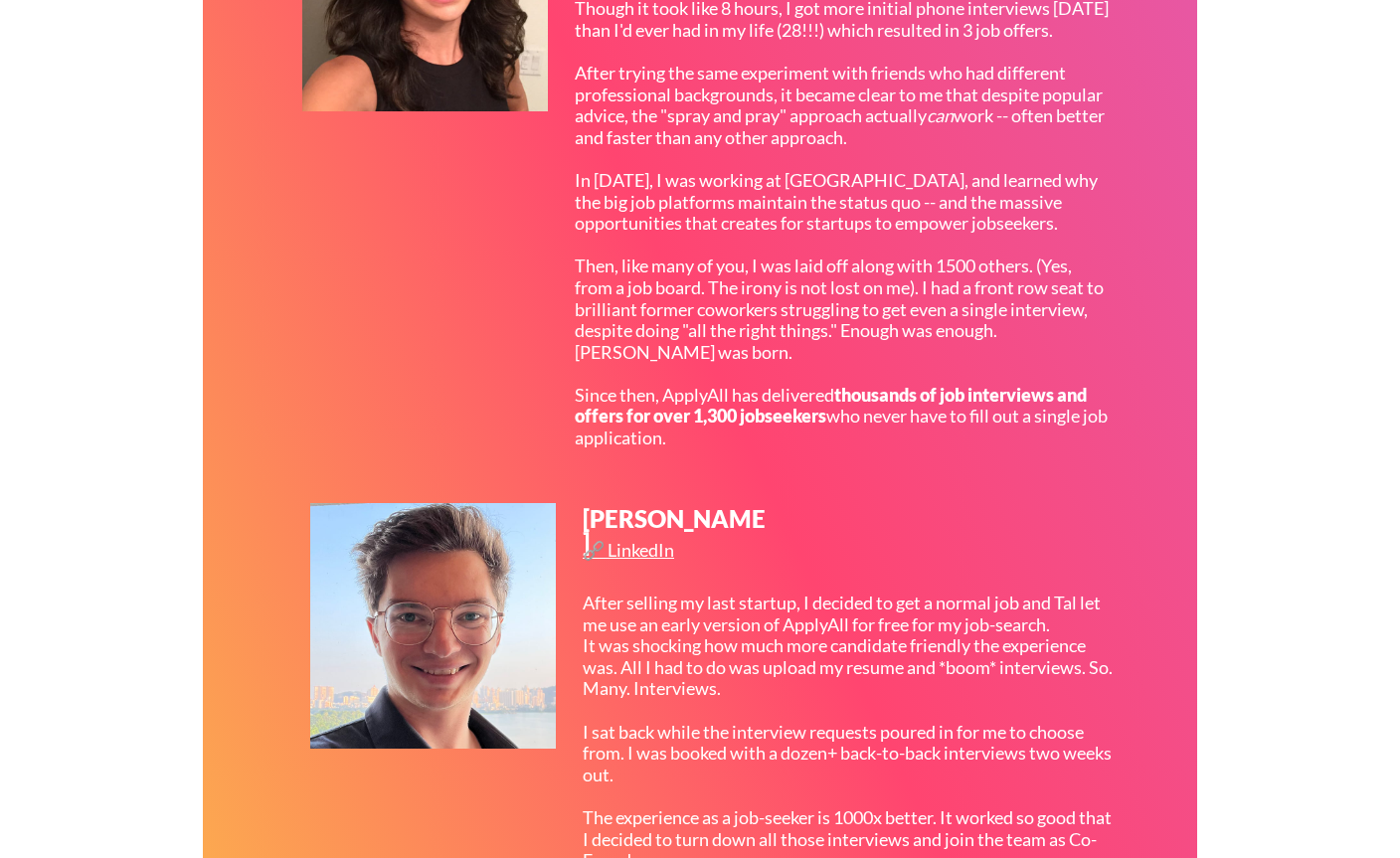 click on "In 2017, on a rainy day in San Francisco, I decided to mass apply to  400+ tech product manager jobs in a single day .
Though it took like 8 hours, I got more initial phone interviews in one week than I'd ever had in my life (28!!!) which resulted in 3 job offers. After trying the same experiment with friends who had different professional backgrounds, it became clear to me that despite popular advice, the "spray and pray" approach actually  can  work -- often better and faster than any other approach. In 2023, I was working at Indeed, and learned why the big job platforms maintain the status quo -- and the massive opportunities that creates for startups to empower jobseekers. Then, like many of you, I was laid off along with 1500 others. (Yes, from a job board. The irony is not lost on me). I had a front row seat to brilliant former coworkers struggling to get even a single interview, despite doing "all the right things." Enough was enough. ApplyAll was born. Since then, ApplyAll has delivered" at bounding box center (841, 202) 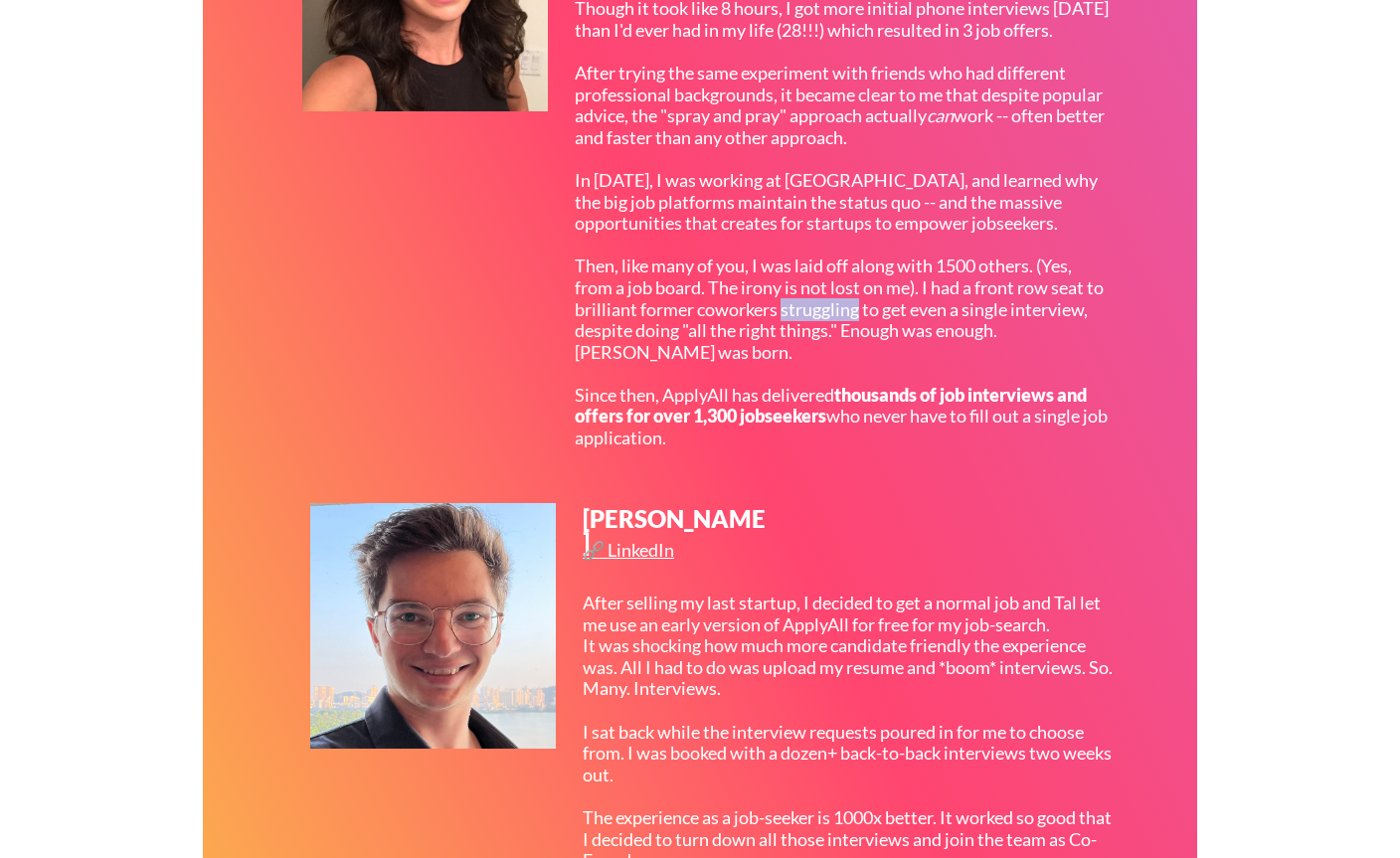 click on "In 2017, on a rainy day in San Francisco, I decided to mass apply to  400+ tech product manager jobs in a single day .
Though it took like 8 hours, I got more initial phone interviews in one week than I'd ever had in my life (28!!!) which resulted in 3 job offers. After trying the same experiment with friends who had different professional backgrounds, it became clear to me that despite popular advice, the "spray and pray" approach actually  can  work -- often better and faster than any other approach. In 2023, I was working at Indeed, and learned why the big job platforms maintain the status quo -- and the massive opportunities that creates for startups to empower jobseekers. Then, like many of you, I was laid off along with 1500 others. (Yes, from a job board. The irony is not lost on me). I had a front row seat to brilliant former coworkers struggling to get even a single interview, despite doing "all the right things." Enough was enough. ApplyAll was born. Since then, ApplyAll has delivered" at bounding box center [841, 202] 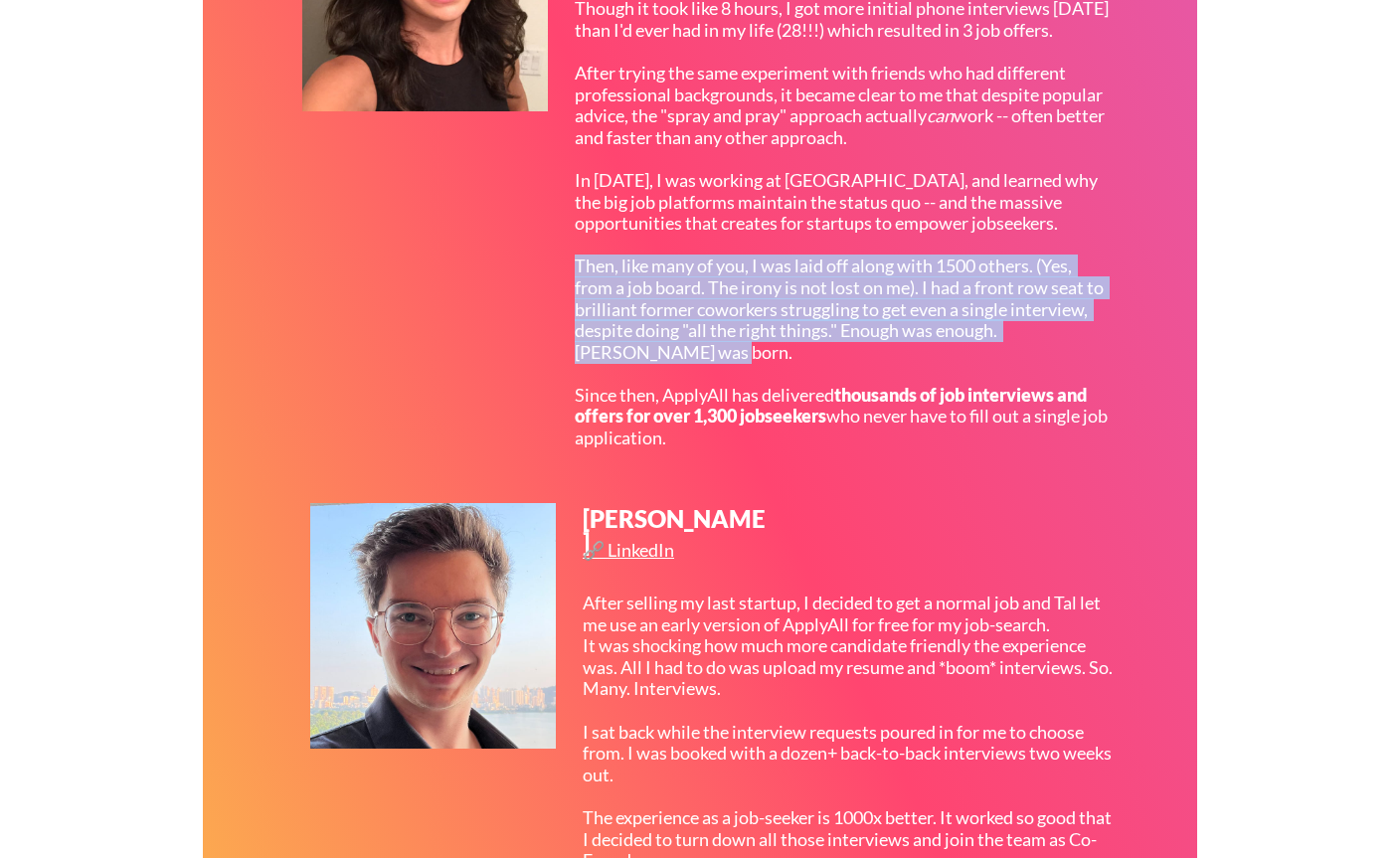 click on "In 2017, on a rainy day in San Francisco, I decided to mass apply to  400+ tech product manager jobs in a single day .
Though it took like 8 hours, I got more initial phone interviews in one week than I'd ever had in my life (28!!!) which resulted in 3 job offers. After trying the same experiment with friends who had different professional backgrounds, it became clear to me that despite popular advice, the "spray and pray" approach actually  can  work -- often better and faster than any other approach. In 2023, I was working at Indeed, and learned why the big job platforms maintain the status quo -- and the massive opportunities that creates for startups to empower jobseekers. Then, like many of you, I was laid off along with 1500 others. (Yes, from a job board. The irony is not lost on me). I had a front row seat to brilliant former coworkers struggling to get even a single interview, despite doing "all the right things." Enough was enough. ApplyAll was born. Since then, ApplyAll has delivered" at bounding box center [841, 202] 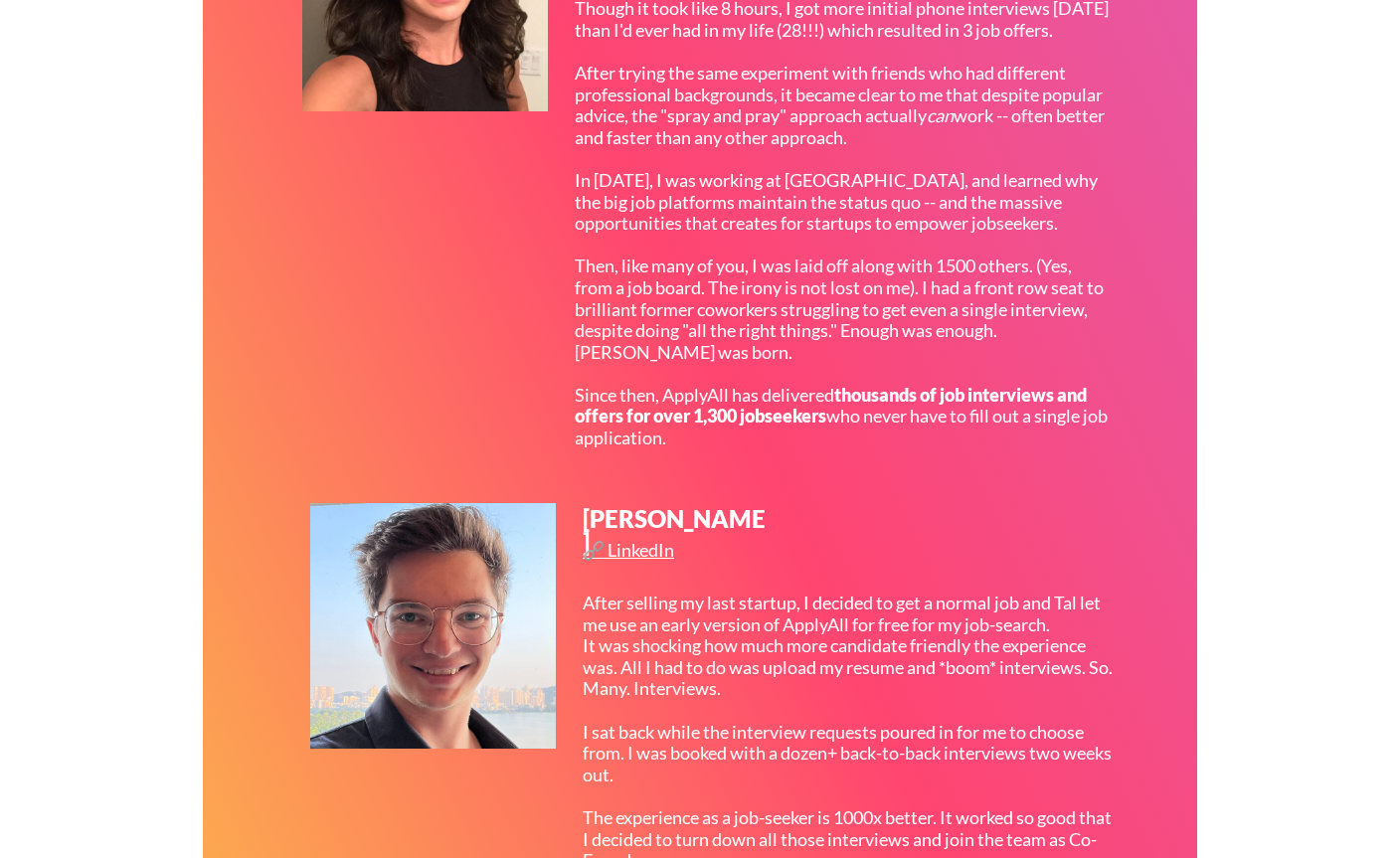 click on "In 2017, on a rainy day in San Francisco, I decided to mass apply to  400+ tech product manager jobs in a single day .
Though it took like 8 hours, I got more initial phone interviews in one week than I'd ever had in my life (28!!!) which resulted in 3 job offers. After trying the same experiment with friends who had different professional backgrounds, it became clear to me that despite popular advice, the "spray and pray" approach actually  can  work -- often better and faster than any other approach. In 2023, I was working at Indeed, and learned why the big job platforms maintain the status quo -- and the massive opportunities that creates for startups to empower jobseekers. Then, like many of you, I was laid off along with 1500 others. (Yes, from a job board. The irony is not lost on me). I had a front row seat to brilliant former coworkers struggling to get even a single interview, despite doing "all the right things." Enough was enough. ApplyAll was born. Since then, ApplyAll has delivered" at bounding box center (841, 202) 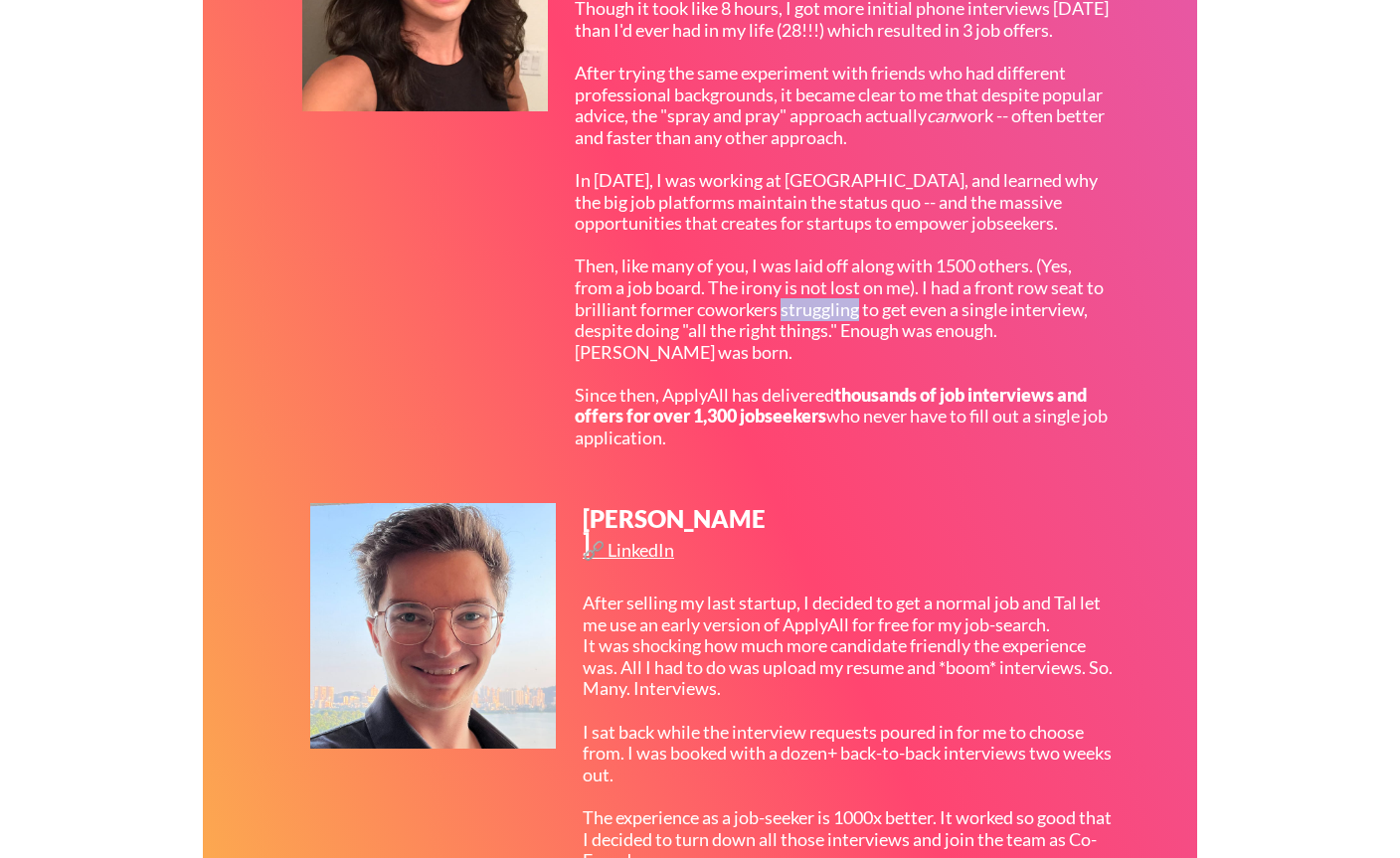 click on "thousands of job interviews and offers for over 1,300 jobseekers" at bounding box center (832, 406) 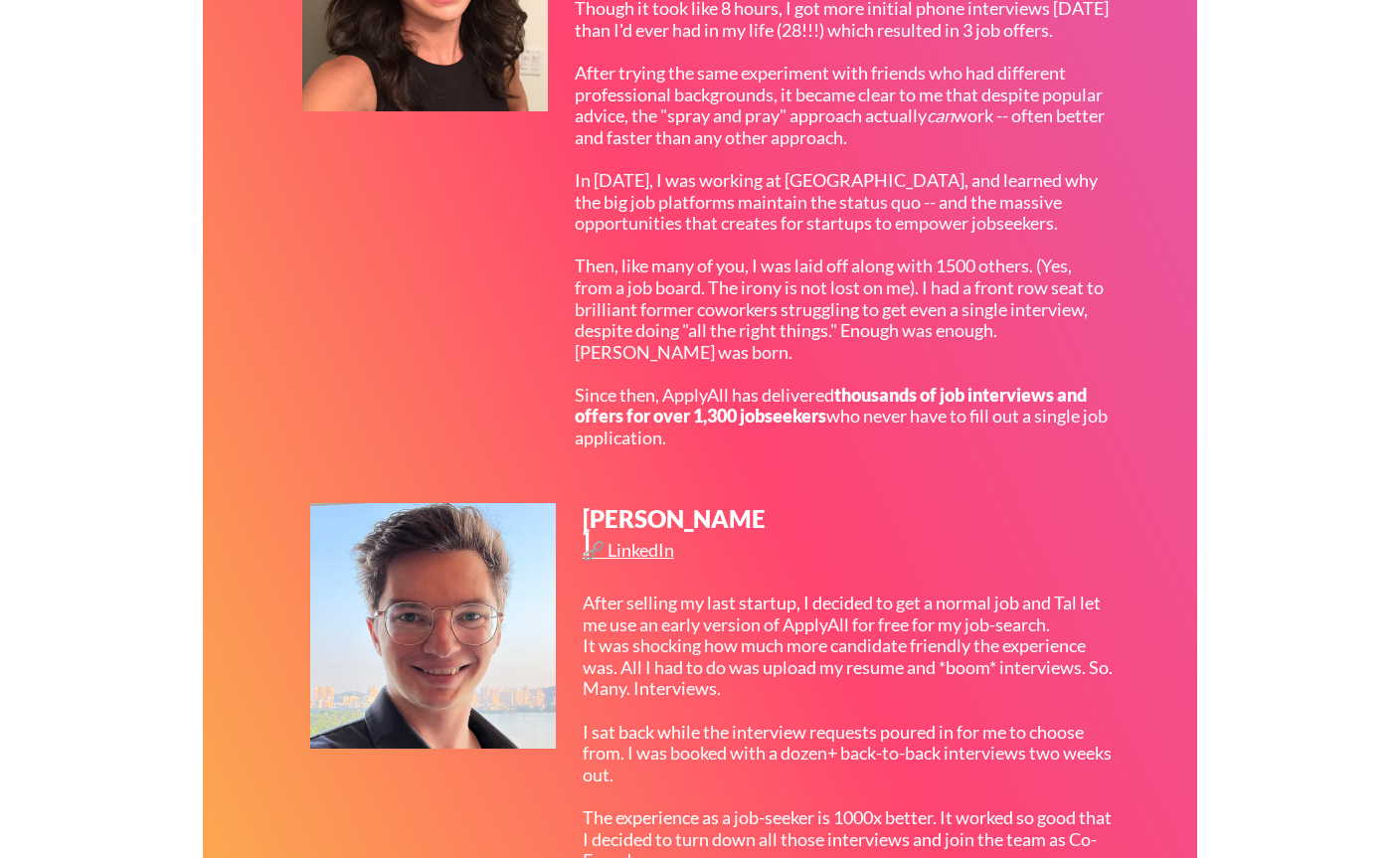 click on "thousands of job interviews and offers for over 1,300 jobseekers" at bounding box center [832, 406] 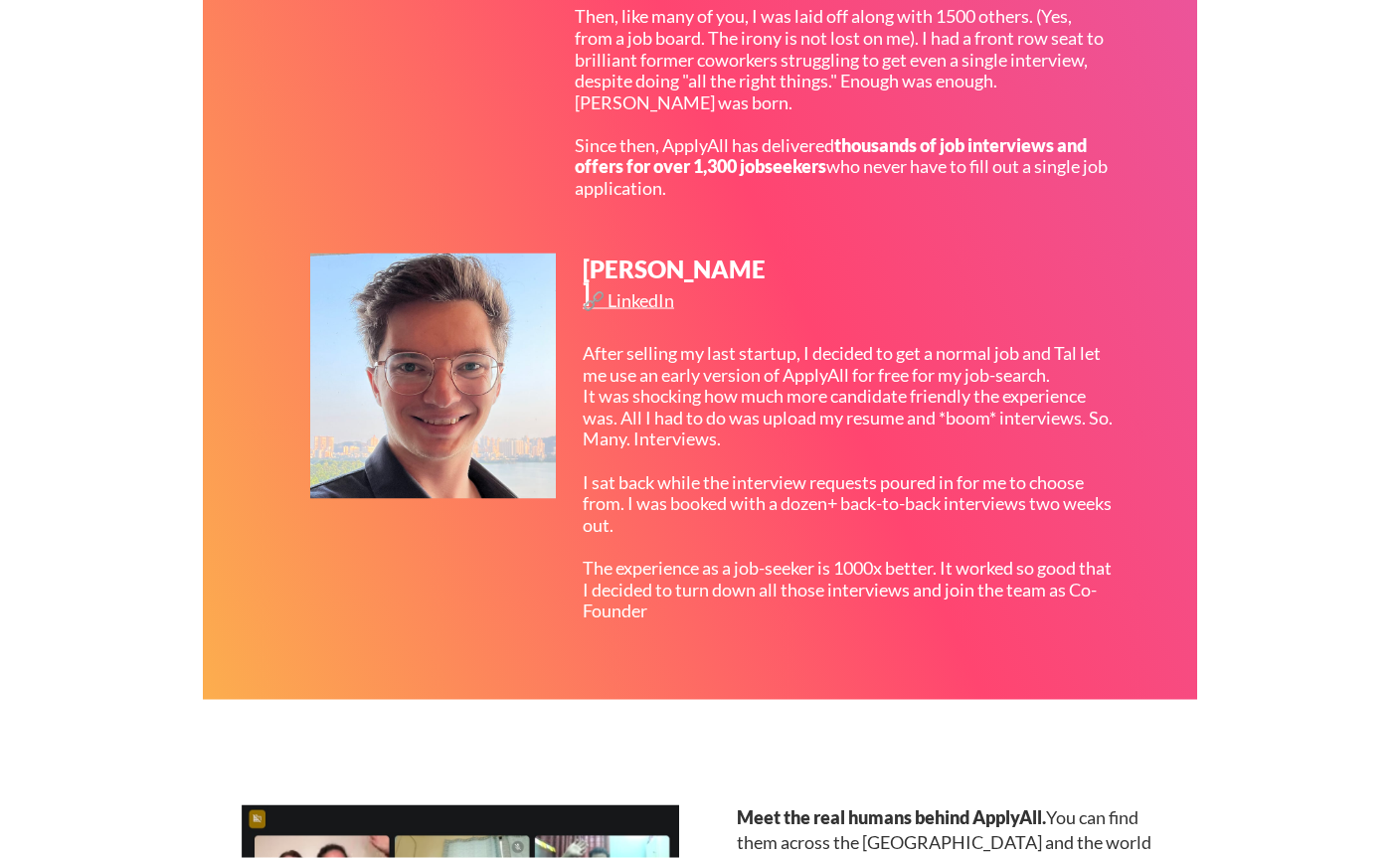 scroll, scrollTop: 1055, scrollLeft: 0, axis: vertical 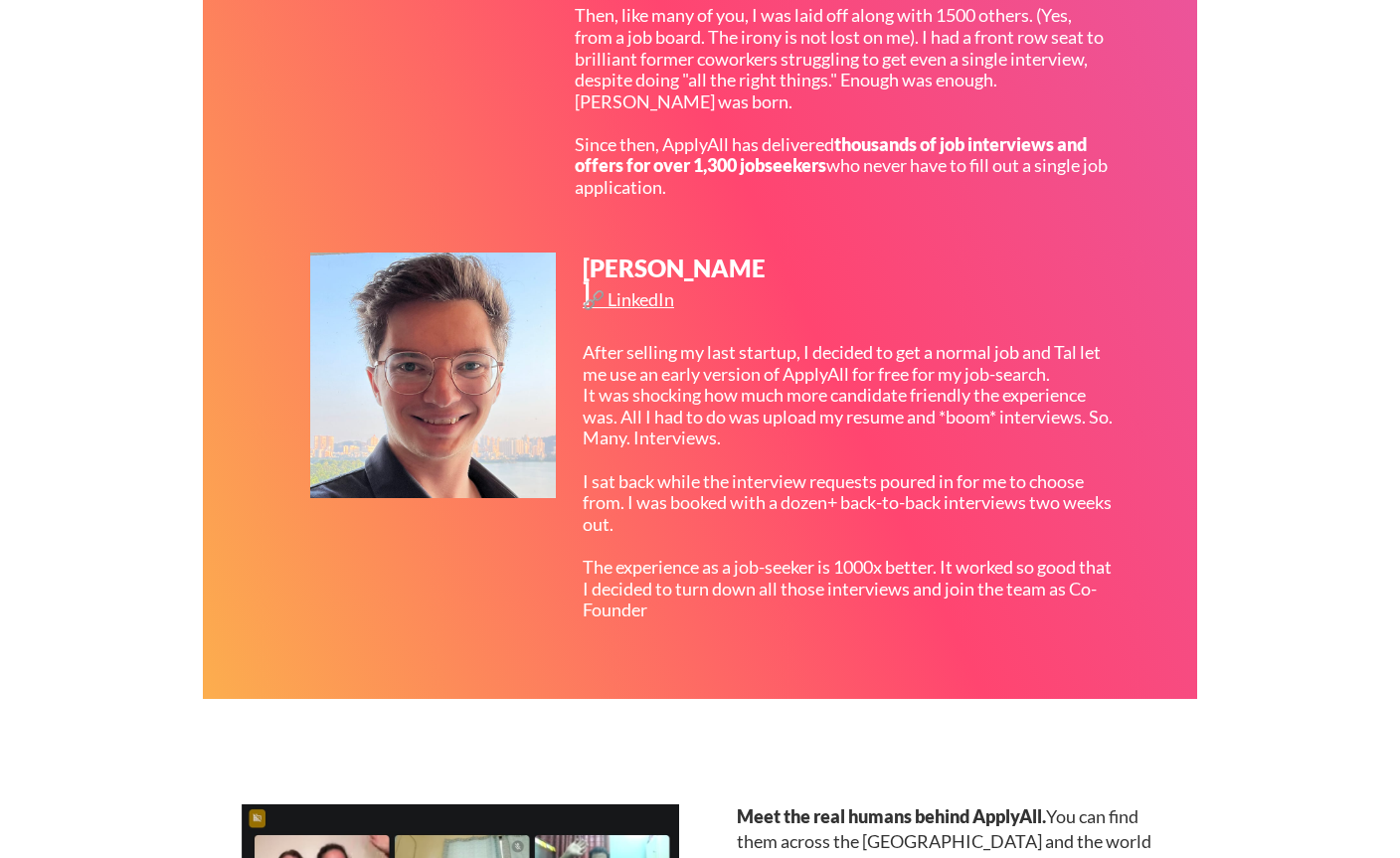 click on "After selling my last startup, I decided to get a normal job and Tal let me use an early version of ApplyAll for free for my job-search.
It was shocking how much more candidate friendly the experience was. All I had to do was upload my resume and *boom* interviews. So. Many. Interviews. I sat back while the interview requests poured in for me to choose from. I was booked with a dozen+ back-to-back interviews two weeks out. The experience as a job-seeker is 1000x better. It worked so good that I decided to turn down all those interviews and join the team as Co-Founder" at bounding box center [849, 481] 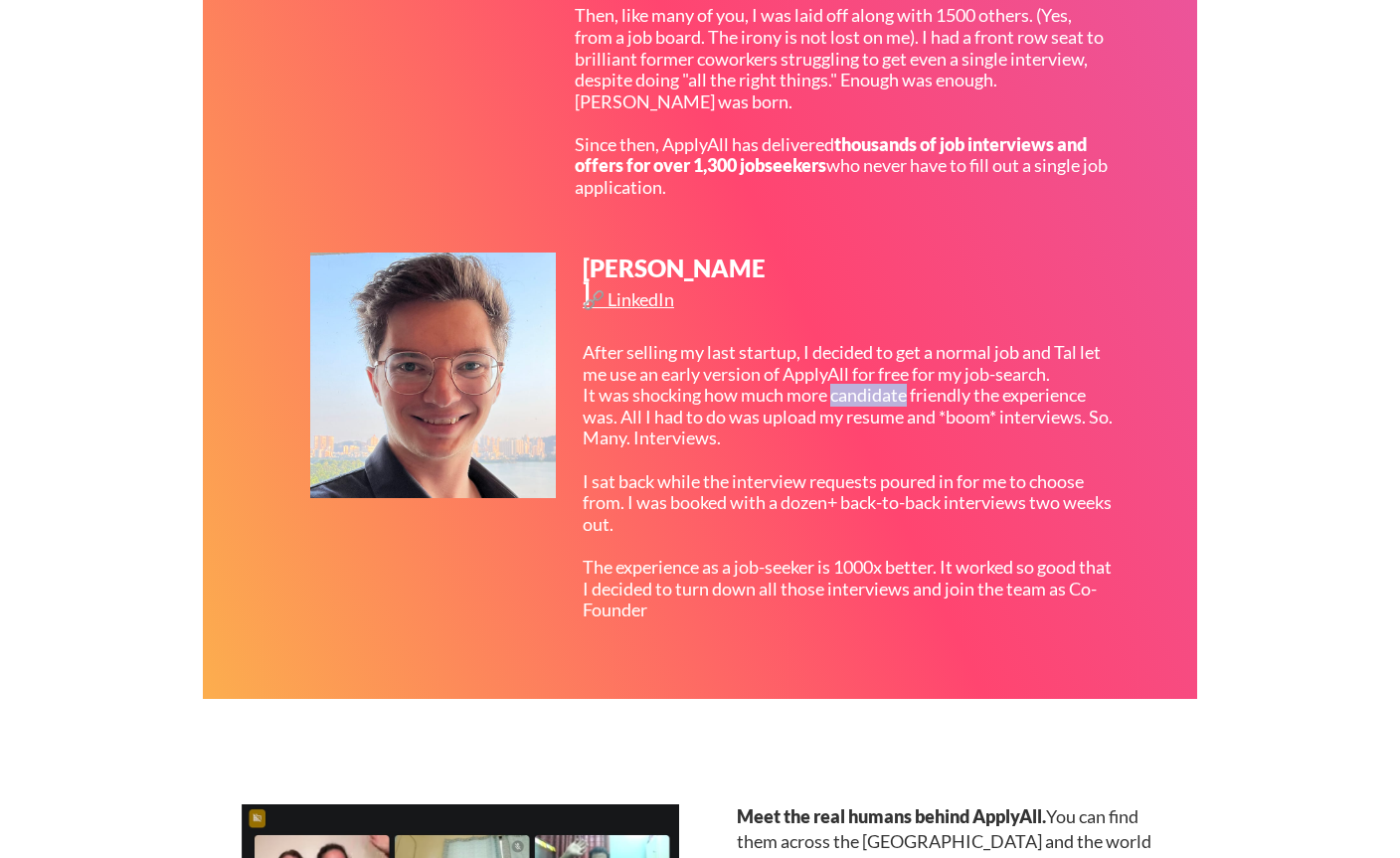 click on "After selling my last startup, I decided to get a normal job and Tal let me use an early version of ApplyAll for free for my job-search.
It was shocking how much more candidate friendly the experience was. All I had to do was upload my resume and *boom* interviews. So. Many. Interviews. I sat back while the interview requests poured in for me to choose from. I was booked with a dozen+ back-to-back interviews two weeks out. The experience as a job-seeker is 1000x better. It worked so good that I decided to turn down all those interviews and join the team as Co-Founder" at bounding box center (849, 481) 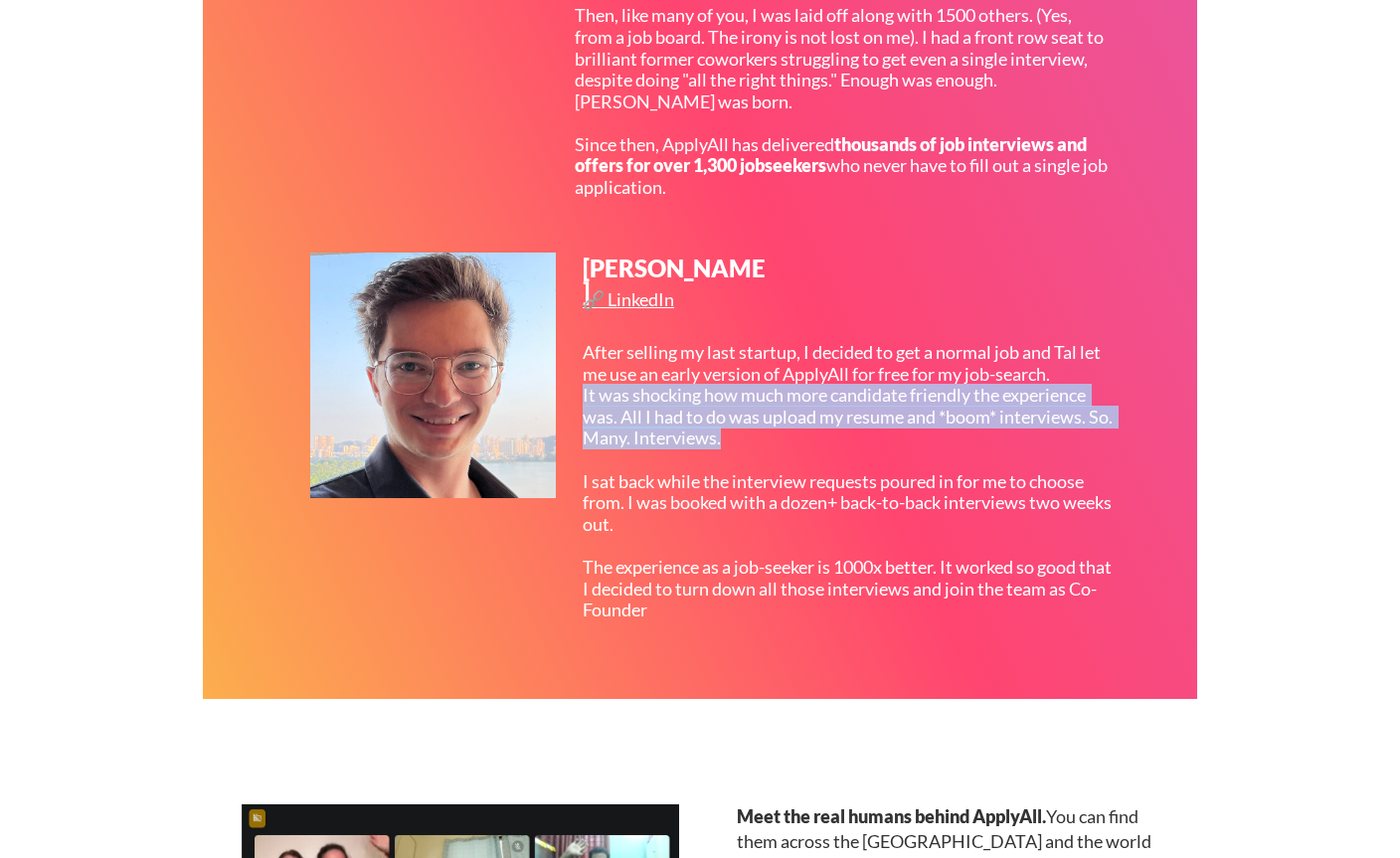 click on "After selling my last startup, I decided to get a normal job and Tal let me use an early version of ApplyAll for free for my job-search.
It was shocking how much more candidate friendly the experience was. All I had to do was upload my resume and *boom* interviews. So. Many. Interviews. I sat back while the interview requests poured in for me to choose from. I was booked with a dozen+ back-to-back interviews two weeks out. The experience as a job-seeker is 1000x better. It worked so good that I decided to turn down all those interviews and join the team as Co-Founder" at bounding box center (849, 481) 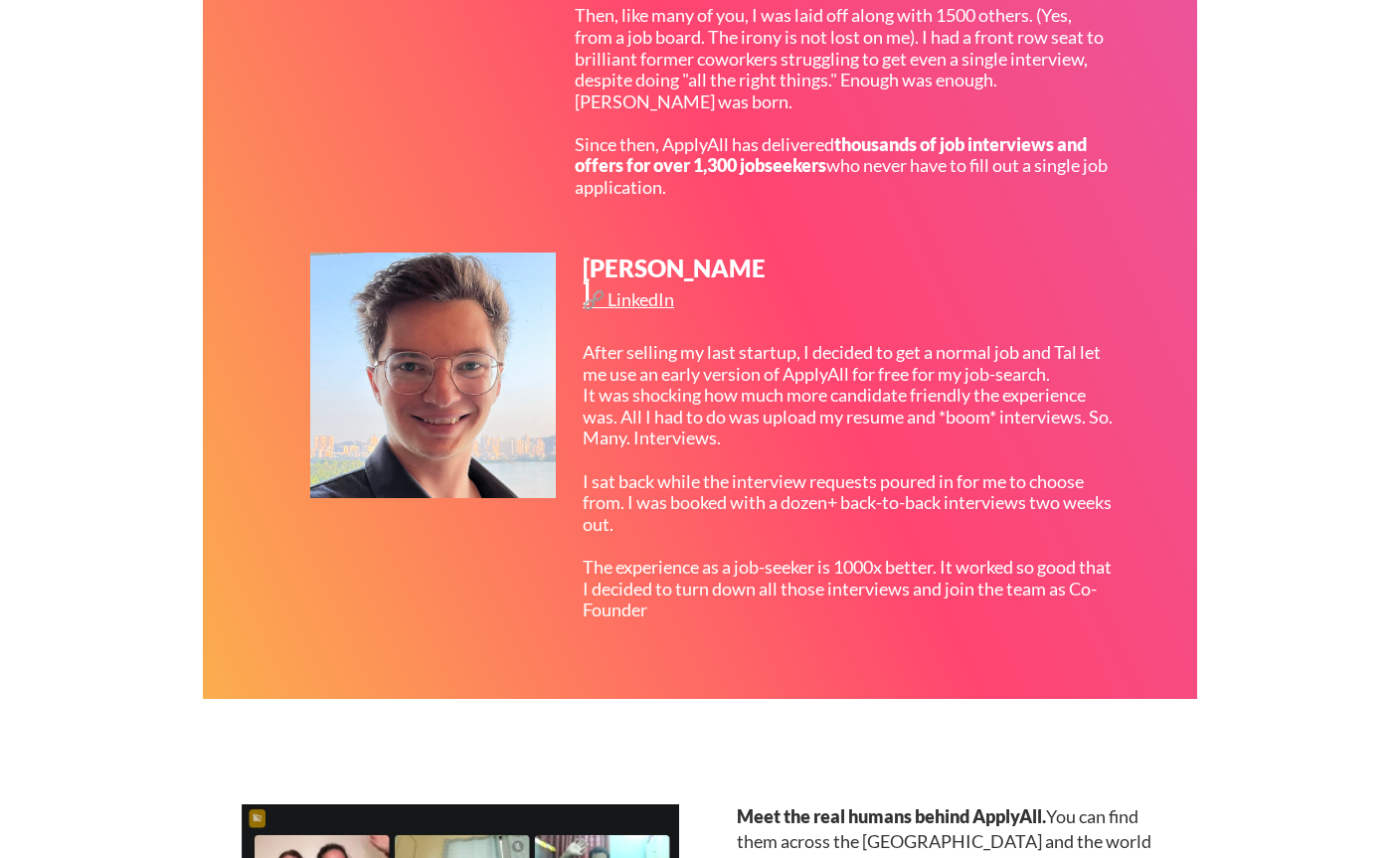 click on "After selling my last startup, I decided to get a normal job and Tal let me use an early version of ApplyAll for free for my job-search.
It was shocking how much more candidate friendly the experience was. All I had to do was upload my resume and *boom* interviews. So. Many. Interviews. I sat back while the interview requests poured in for me to choose from. I was booked with a dozen+ back-to-back interviews two weeks out. The experience as a job-seeker is 1000x better. It worked so good that I decided to turn down all those interviews and join the team as Co-Founder" at bounding box center (849, 481) 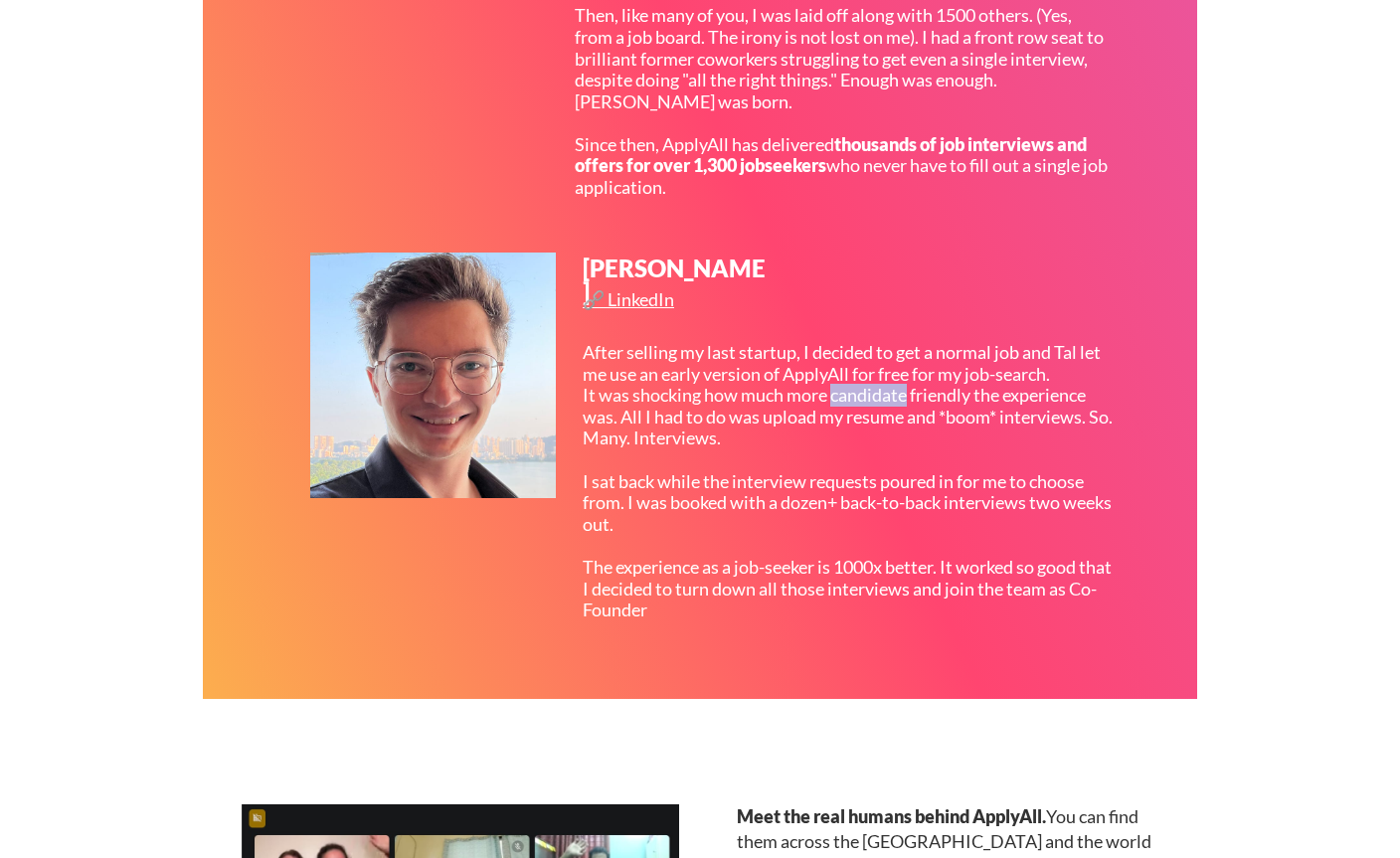 click on "After selling my last startup, I decided to get a normal job and Tal let me use an early version of ApplyAll for free for my job-search.
It was shocking how much more candidate friendly the experience was. All I had to do was upload my resume and *boom* interviews. So. Many. Interviews. I sat back while the interview requests poured in for me to choose from. I was booked with a dozen+ back-to-back interviews two weeks out. The experience as a job-seeker is 1000x better. It worked so good that I decided to turn down all those interviews and join the team as Co-Founder" at bounding box center (849, 481) 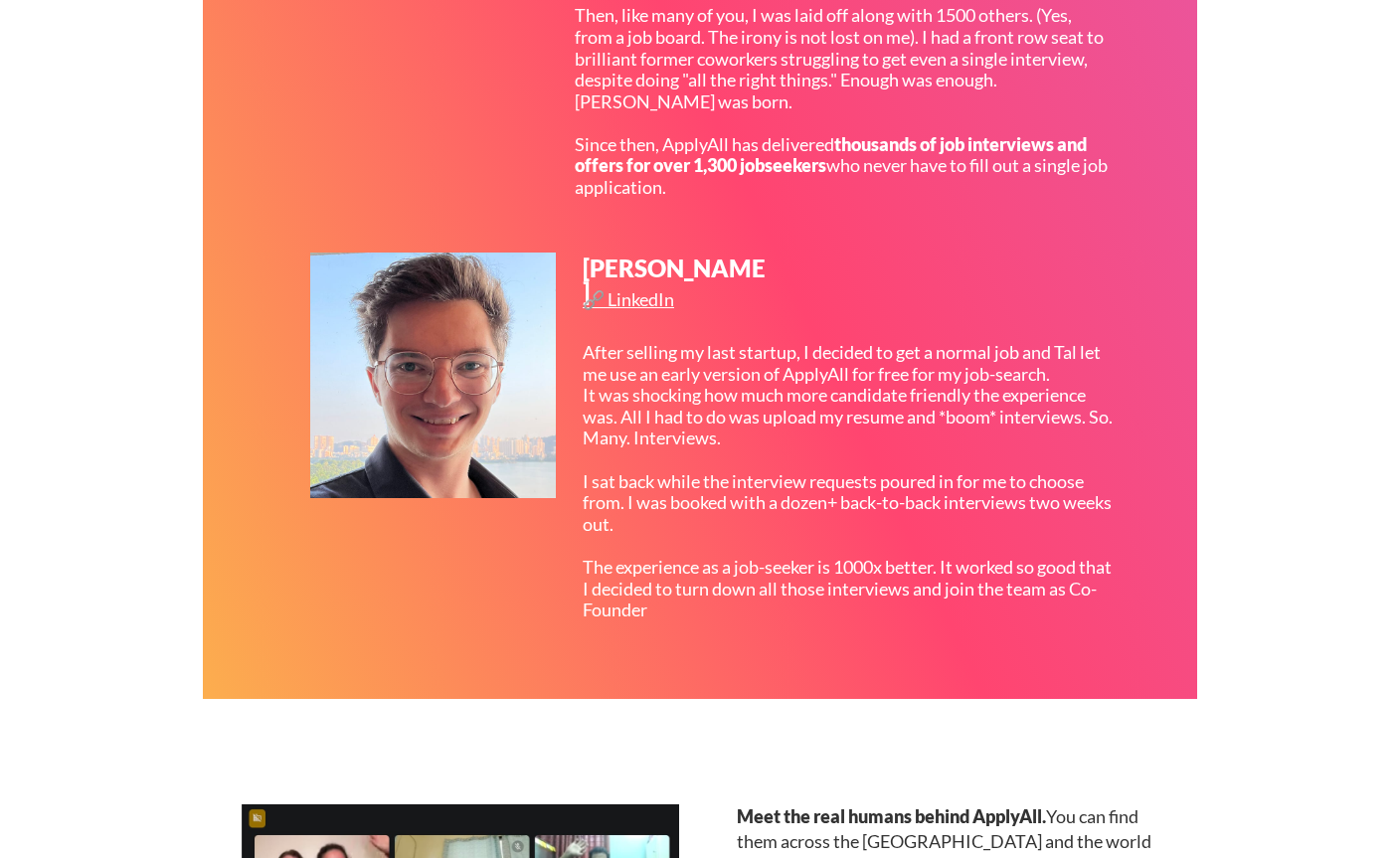 click on "After selling my last startup, I decided to get a normal job and Tal let me use an early version of ApplyAll for free for my job-search.
It was shocking how much more candidate friendly the experience was. All I had to do was upload my resume and *boom* interviews. So. Many. Interviews. I sat back while the interview requests poured in for me to choose from. I was booked with a dozen+ back-to-back interviews two weeks out. The experience as a job-seeker is 1000x better. It worked so good that I decided to turn down all those interviews and join the team as Co-Founder" at bounding box center [849, 481] 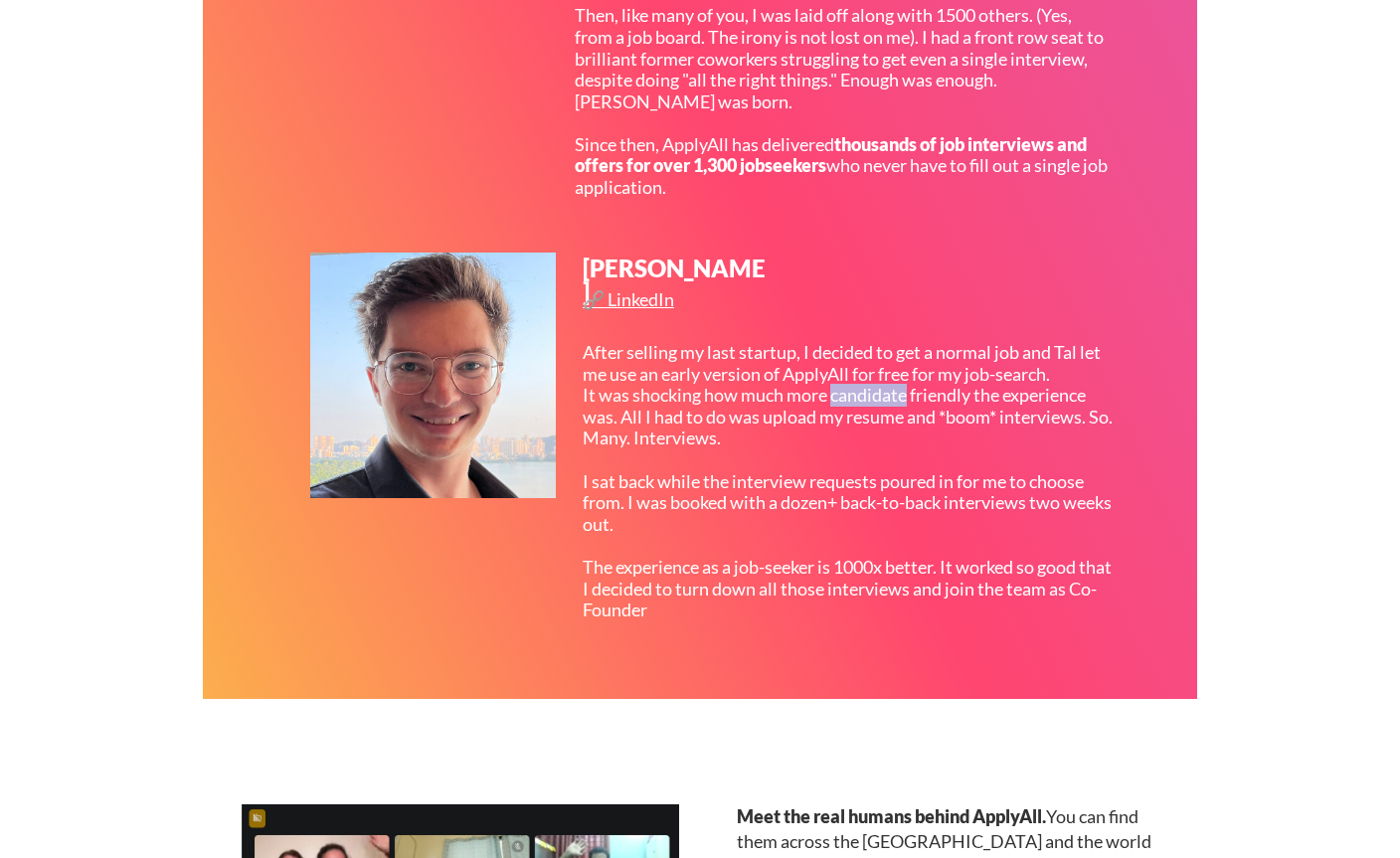 click on "After selling my last startup, I decided to get a normal job and Tal let me use an early version of ApplyAll for free for my job-search.
It was shocking how much more candidate friendly the experience was. All I had to do was upload my resume and *boom* interviews. So. Many. Interviews. I sat back while the interview requests poured in for me to choose from. I was booked with a dozen+ back-to-back interviews two weeks out. The experience as a job-seeker is 1000x better. It worked so good that I decided to turn down all those interviews and join the team as Co-Founder" at bounding box center (849, 481) 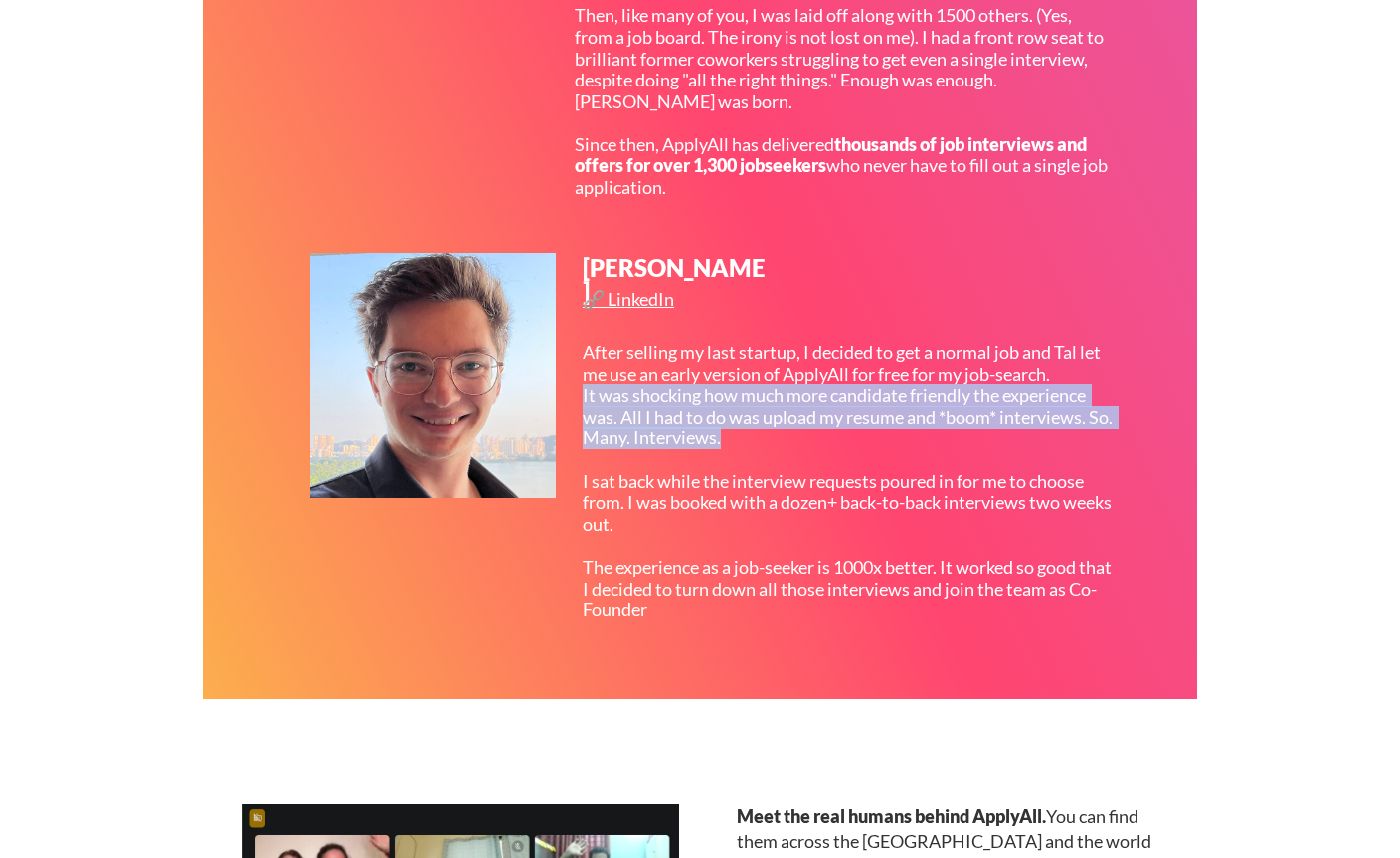 click on "After selling my last startup, I decided to get a normal job and Tal let me use an early version of ApplyAll for free for my job-search.
It was shocking how much more candidate friendly the experience was. All I had to do was upload my resume and *boom* interviews. So. Many. Interviews. I sat back while the interview requests poured in for me to choose from. I was booked with a dozen+ back-to-back interviews two weeks out. The experience as a job-seeker is 1000x better. It worked so good that I decided to turn down all those interviews and join the team as Co-Founder" at bounding box center (849, 481) 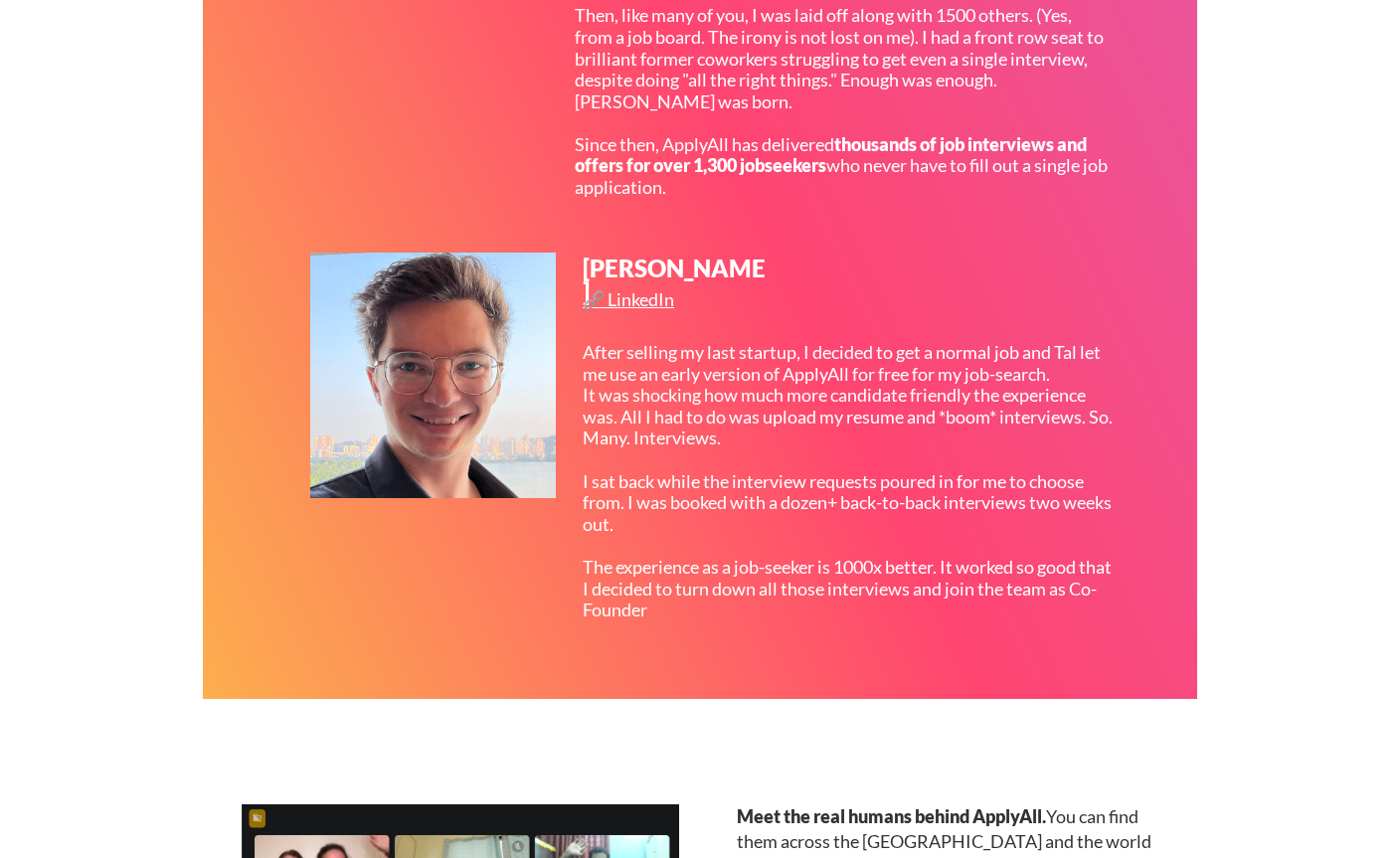 click on "After selling my last startup, I decided to get a normal job and Tal let me use an early version of ApplyAll for free for my job-search.
It was shocking how much more candidate friendly the experience was. All I had to do was upload my resume and *boom* interviews. So. Many. Interviews. I sat back while the interview requests poured in for me to choose from. I was booked with a dozen+ back-to-back interviews two weeks out. The experience as a job-seeker is 1000x better. It worked so good that I decided to turn down all those interviews and join the team as Co-Founder" at bounding box center (849, 481) 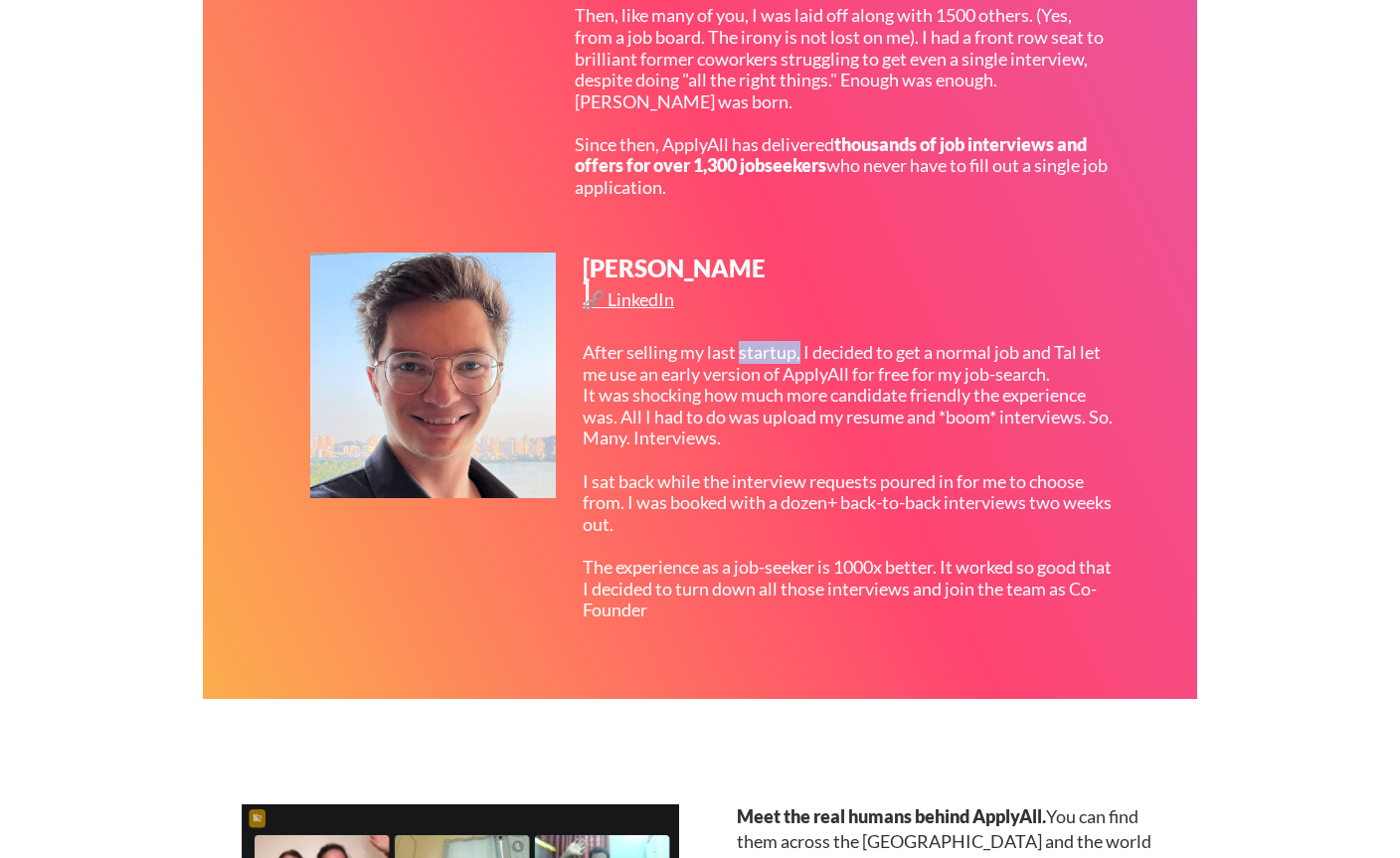 click on "After selling my last startup, I decided to get a normal job and Tal let me use an early version of ApplyAll for free for my job-search.
It was shocking how much more candidate friendly the experience was. All I had to do was upload my resume and *boom* interviews. So. Many. Interviews. I sat back while the interview requests poured in for me to choose from. I was booked with a dozen+ back-to-back interviews two weeks out. The experience as a job-seeker is 1000x better. It worked so good that I decided to turn down all those interviews and join the team as Co-Founder" at bounding box center (849, 481) 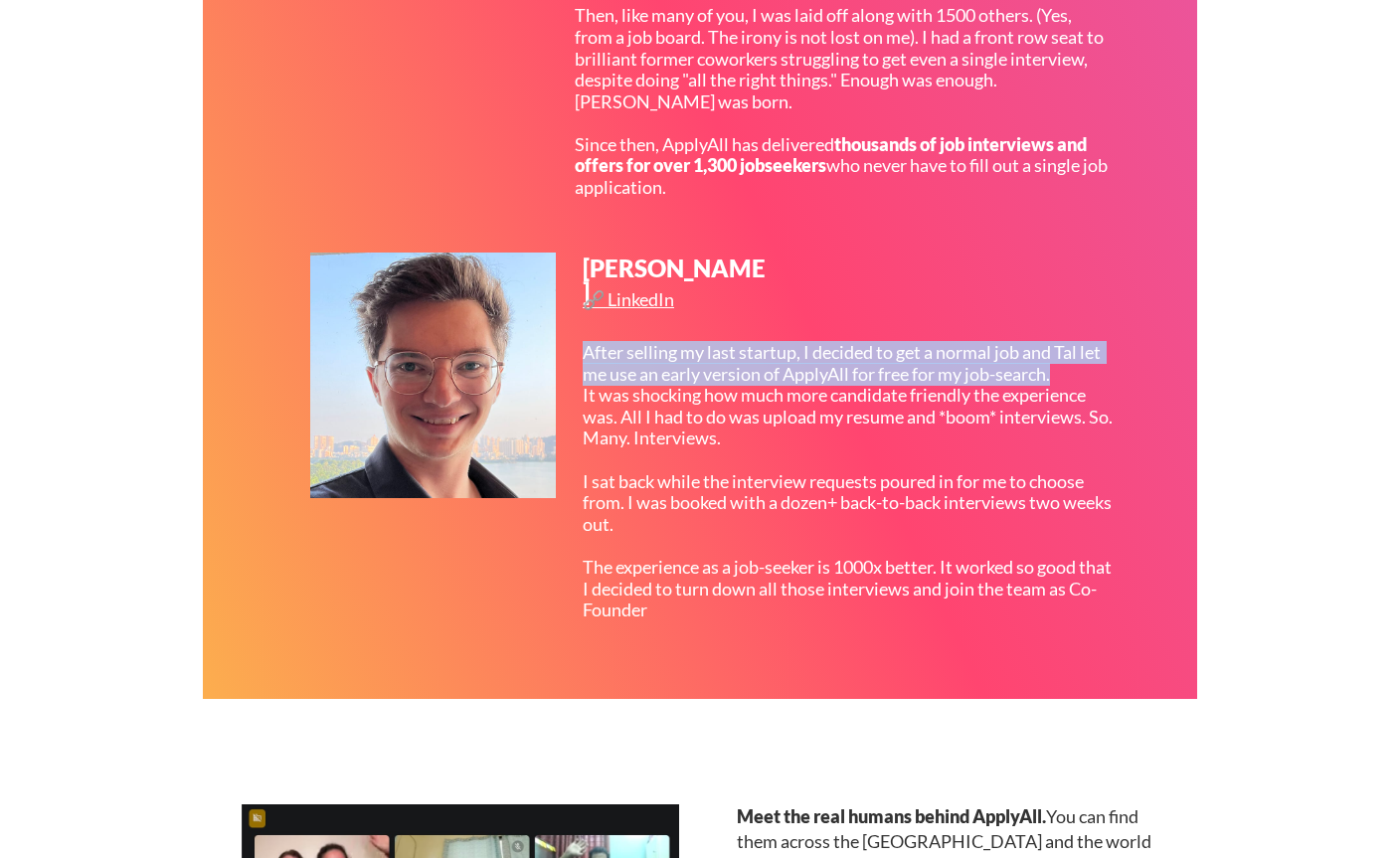 click on "After selling my last startup, I decided to get a normal job and Tal let me use an early version of ApplyAll for free for my job-search.
It was shocking how much more candidate friendly the experience was. All I had to do was upload my resume and *boom* interviews. So. Many. Interviews. I sat back while the interview requests poured in for me to choose from. I was booked with a dozen+ back-to-back interviews two weeks out. The experience as a job-seeker is 1000x better. It worked so good that I decided to turn down all those interviews and join the team as Co-Founder" at bounding box center (849, 481) 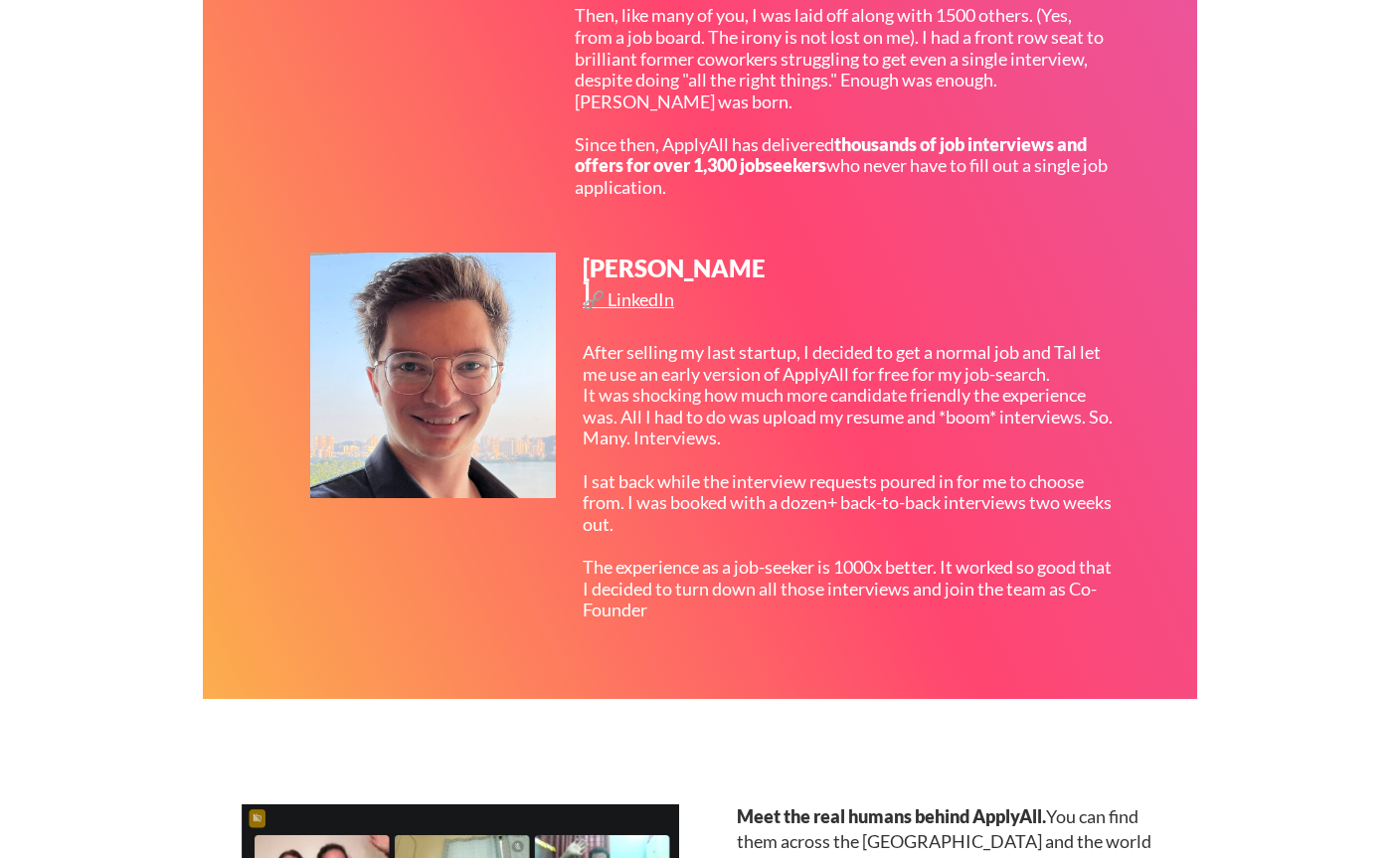 click on "After selling my last startup, I decided to get a normal job and Tal let me use an early version of ApplyAll for free for my job-search.
It was shocking how much more candidate friendly the experience was. All I had to do was upload my resume and *boom* interviews. So. Many. Interviews. I sat back while the interview requests poured in for me to choose from. I was booked with a dozen+ back-to-back interviews two weeks out. The experience as a job-seeker is 1000x better. It worked so good that I decided to turn down all those interviews and join the team as Co-Founder" at bounding box center [849, 481] 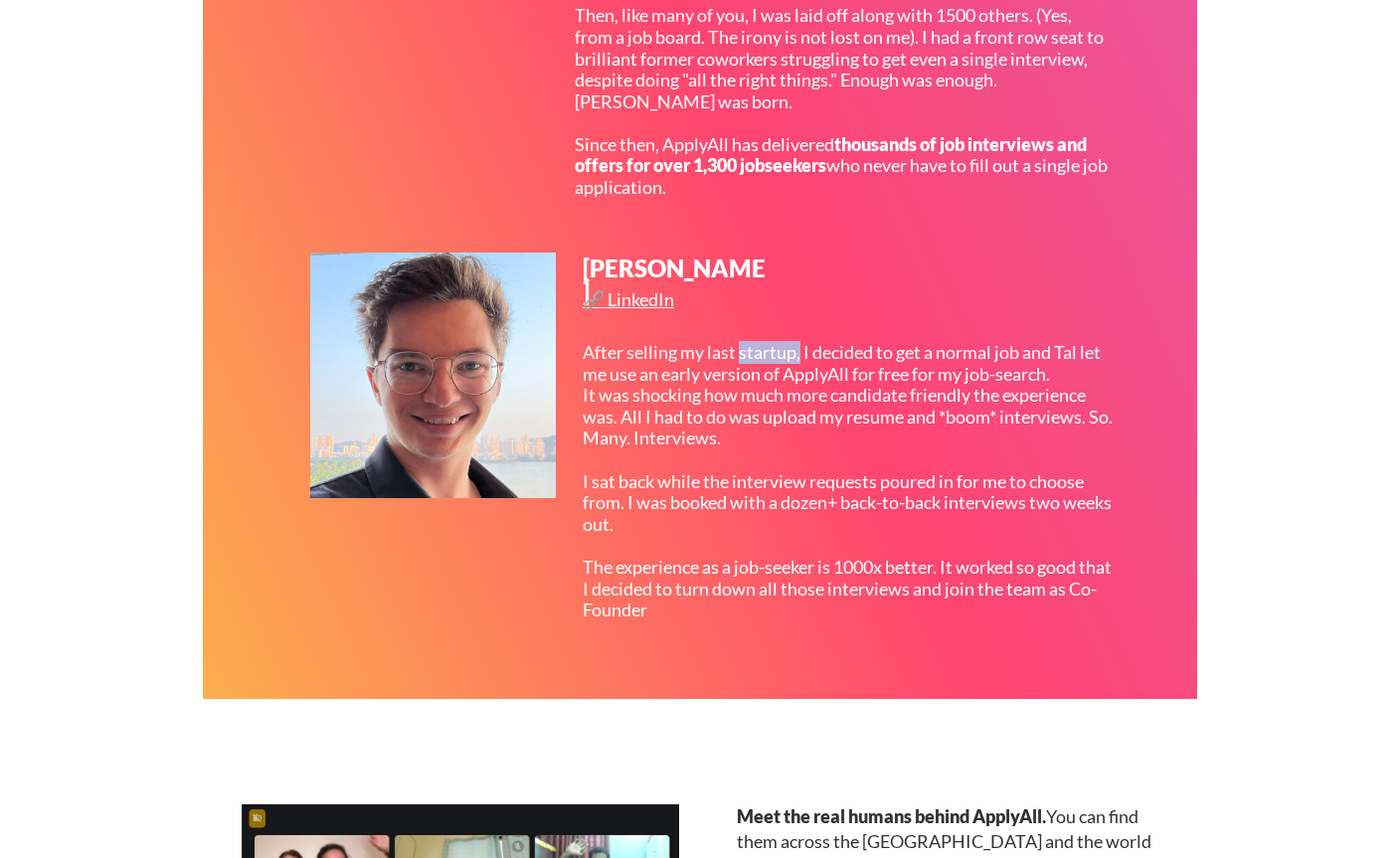 click on "After selling my last startup, I decided to get a normal job and Tal let me use an early version of ApplyAll for free for my job-search.
It was shocking how much more candidate friendly the experience was. All I had to do was upload my resume and *boom* interviews. So. Many. Interviews. I sat back while the interview requests poured in for me to choose from. I was booked with a dozen+ back-to-back interviews two weeks out. The experience as a job-seeker is 1000x better. It worked so good that I decided to turn down all those interviews and join the team as Co-Founder" at bounding box center [849, 481] 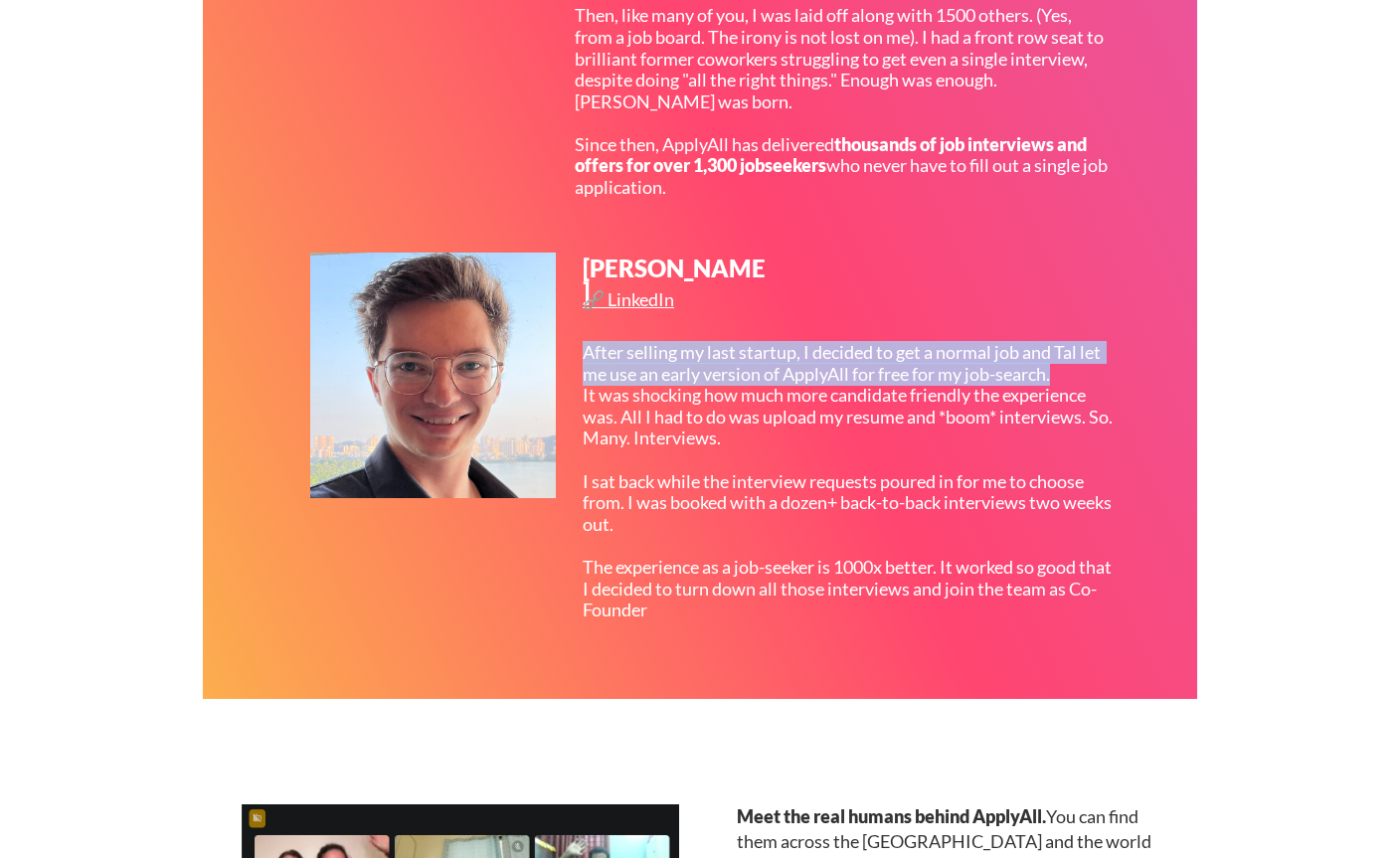 click on "After selling my last startup, I decided to get a normal job and Tal let me use an early version of ApplyAll for free for my job-search.
It was shocking how much more candidate friendly the experience was. All I had to do was upload my resume and *boom* interviews. So. Many. Interviews. I sat back while the interview requests poured in for me to choose from. I was booked with a dozen+ back-to-back interviews two weeks out. The experience as a job-seeker is 1000x better. It worked so good that I decided to turn down all those interviews and join the team as Co-Founder" at bounding box center (849, 481) 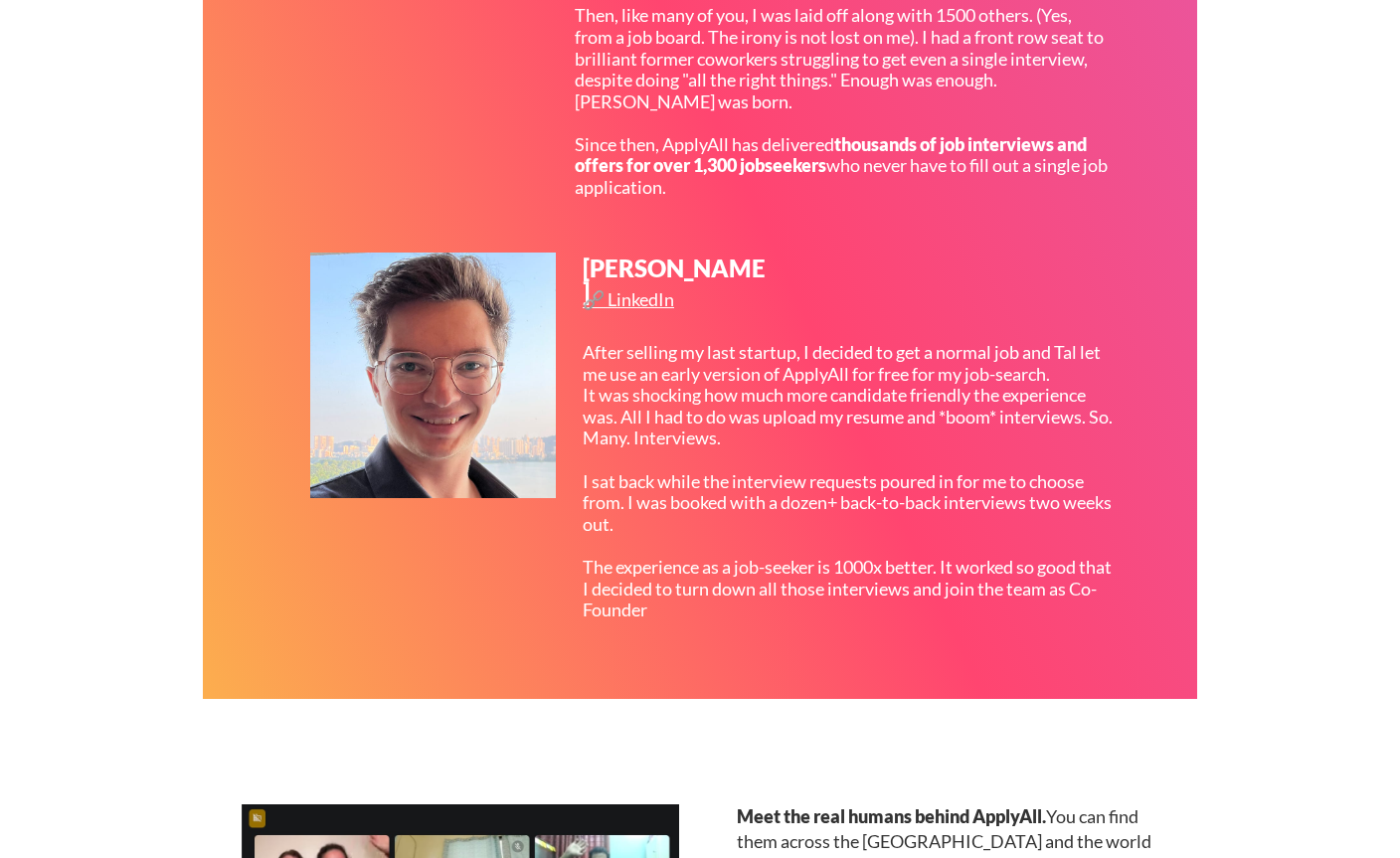 click on "After selling my last startup, I decided to get a normal job and Tal let me use an early version of ApplyAll for free for my job-search.
It was shocking how much more candidate friendly the experience was. All I had to do was upload my resume and *boom* interviews. So. Many. Interviews. I sat back while the interview requests poured in for me to choose from. I was booked with a dozen+ back-to-back interviews two weeks out. The experience as a job-seeker is 1000x better. It worked so good that I decided to turn down all those interviews and join the team as Co-Founder" at bounding box center (849, 481) 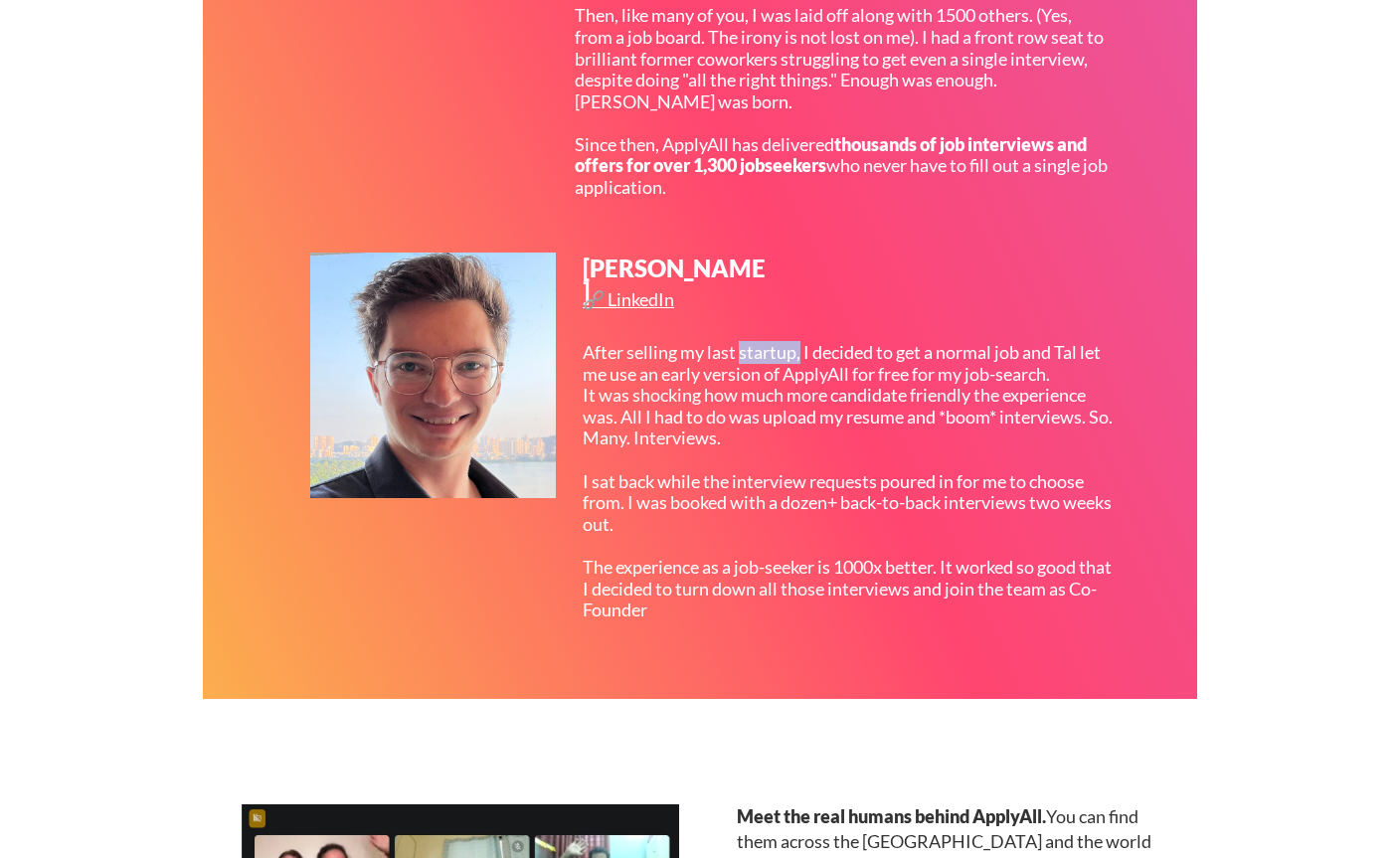 click on "After selling my last startup, I decided to get a normal job and Tal let me use an early version of ApplyAll for free for my job-search.
It was shocking how much more candidate friendly the experience was. All I had to do was upload my resume and *boom* interviews. So. Many. Interviews. I sat back while the interview requests poured in for me to choose from. I was booked with a dozen+ back-to-back interviews two weeks out. The experience as a job-seeker is 1000x better. It worked so good that I decided to turn down all those interviews and join the team as Co-Founder" at bounding box center [849, 481] 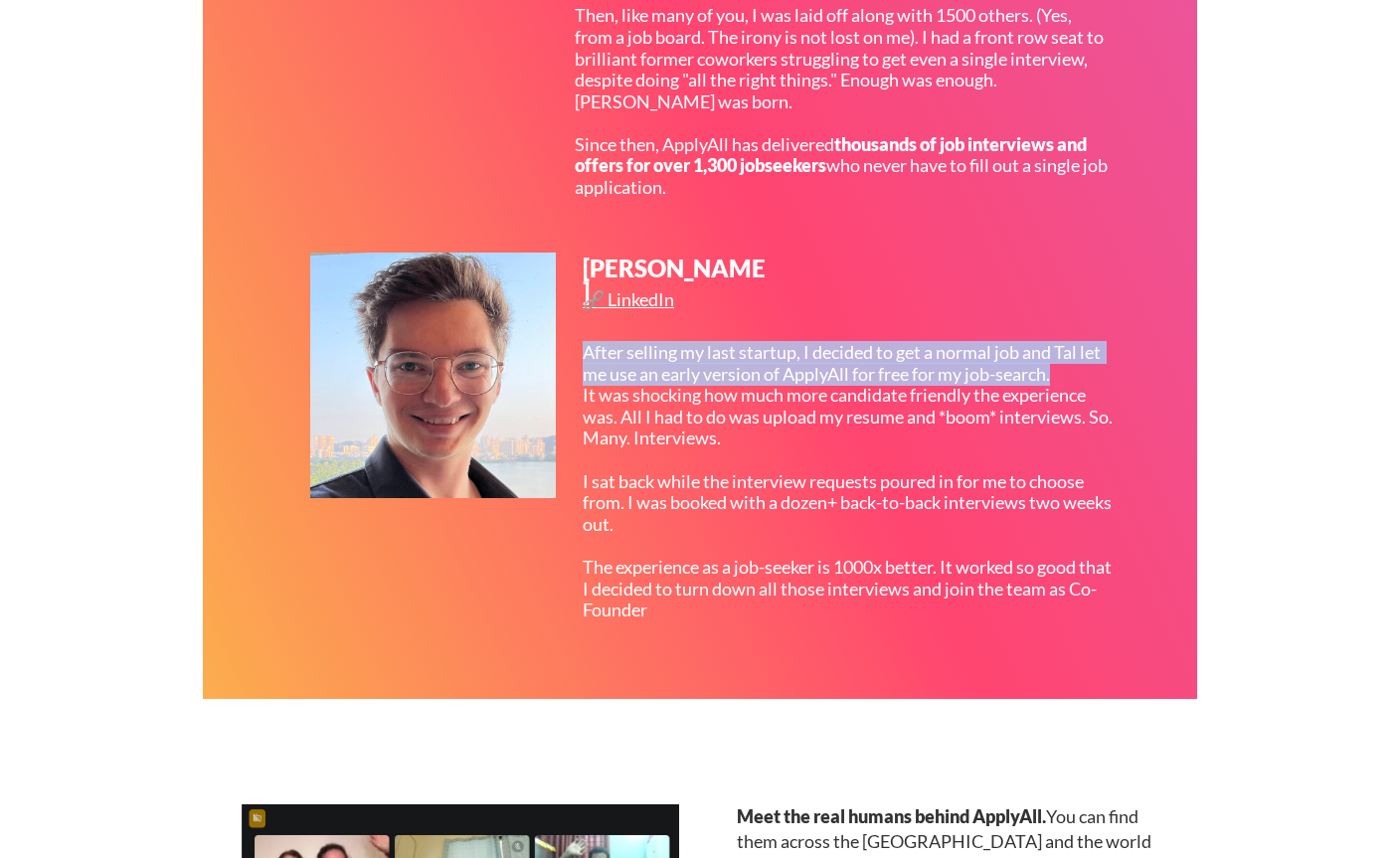 click on "After selling my last startup, I decided to get a normal job and Tal let me use an early version of ApplyAll for free for my job-search.
It was shocking how much more candidate friendly the experience was. All I had to do was upload my resume and *boom* interviews. So. Many. Interviews. I sat back while the interview requests poured in for me to choose from. I was booked with a dozen+ back-to-back interviews two weeks out. The experience as a job-seeker is 1000x better. It worked so good that I decided to turn down all those interviews and join the team as Co-Founder" at bounding box center (849, 481) 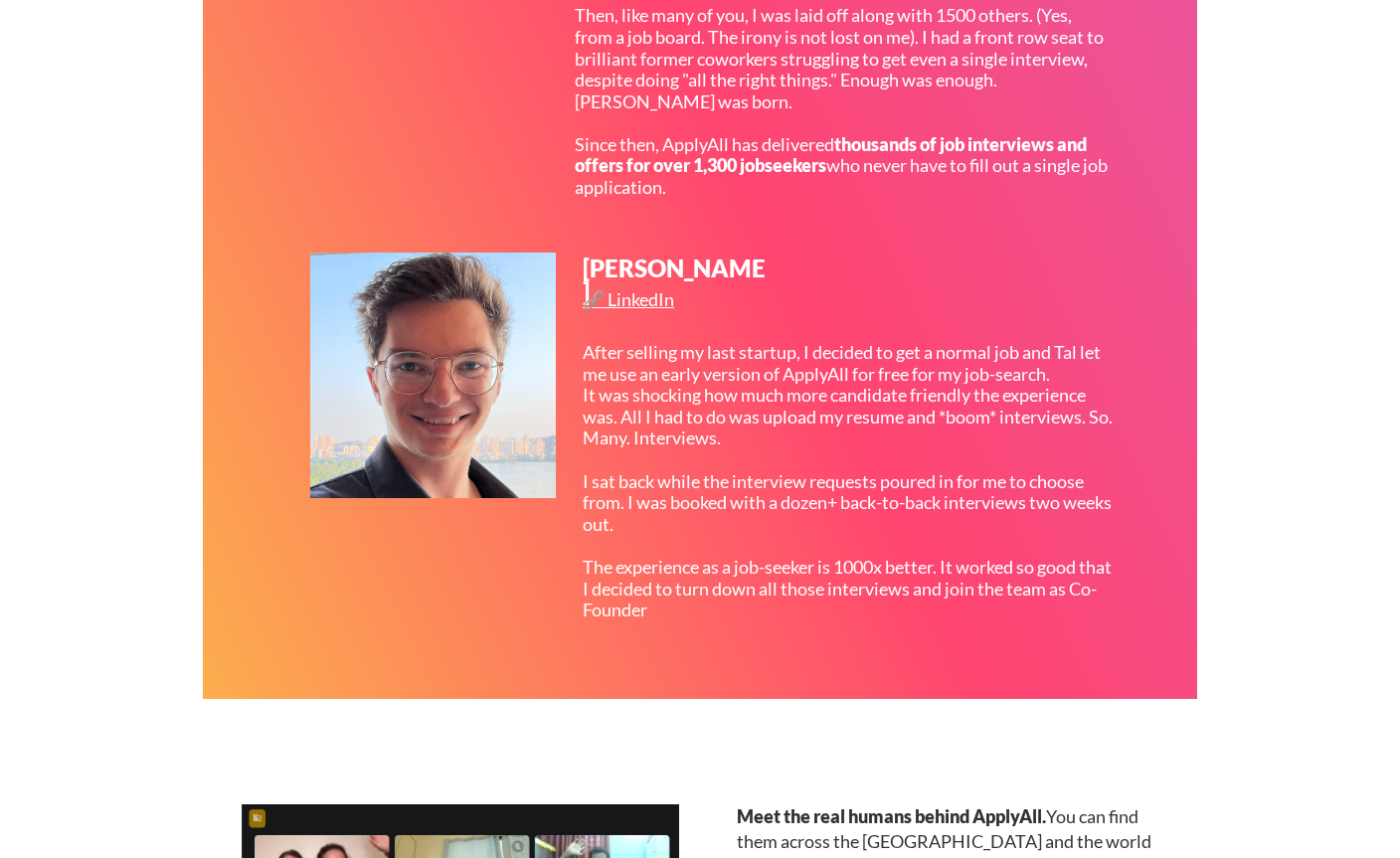 click on "After selling my last startup, I decided to get a normal job and Tal let me use an early version of ApplyAll for free for my job-search.
It was shocking how much more candidate friendly the experience was. All I had to do was upload my resume and *boom* interviews. So. Many. Interviews. I sat back while the interview requests poured in for me to choose from. I was booked with a dozen+ back-to-back interviews two weeks out. The experience as a job-seeker is 1000x better. It worked so good that I decided to turn down all those interviews and join the team as Co-Founder" at bounding box center (849, 481) 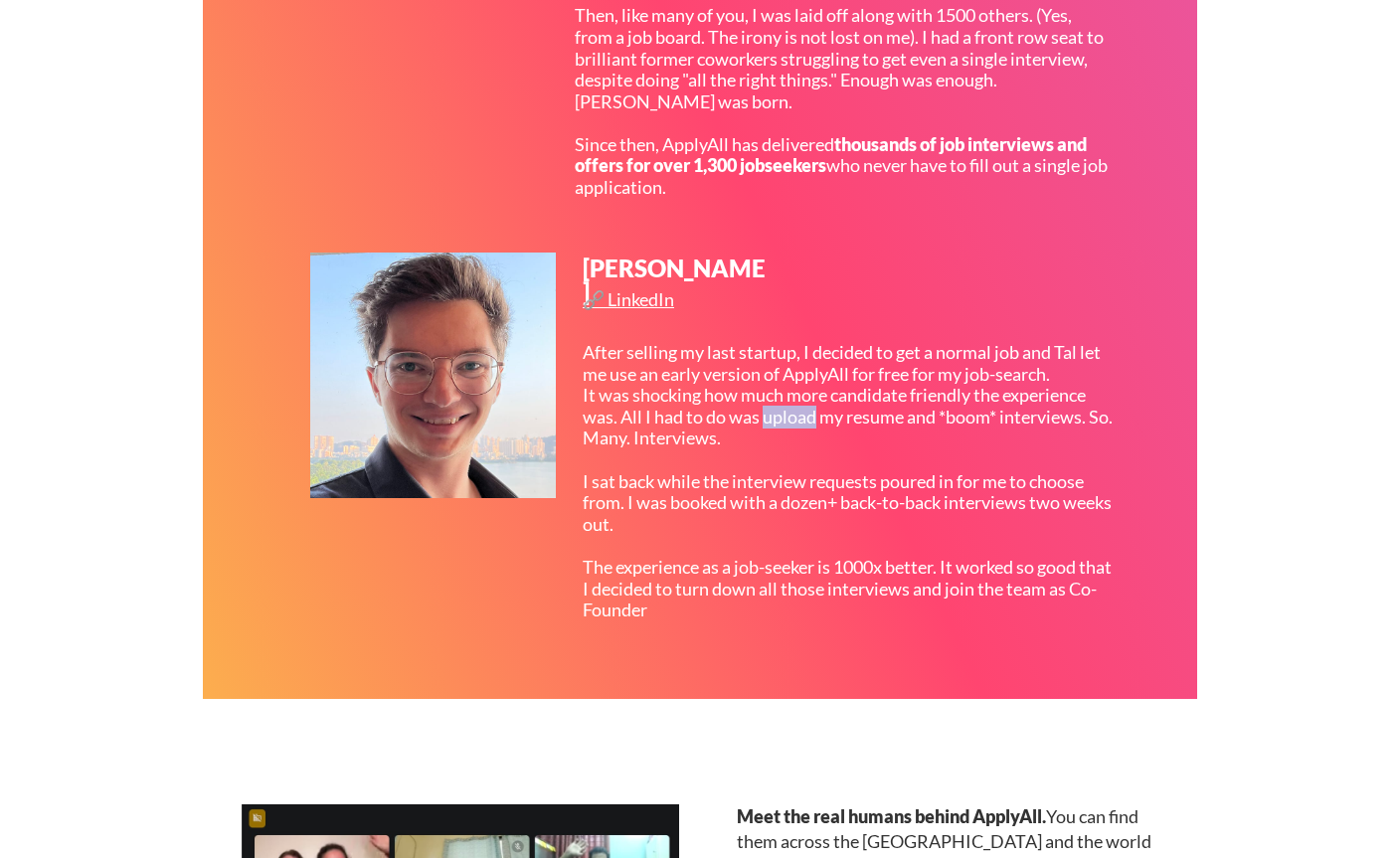 click on "After selling my last startup, I decided to get a normal job and Tal let me use an early version of ApplyAll for free for my job-search.
It was shocking how much more candidate friendly the experience was. All I had to do was upload my resume and *boom* interviews. So. Many. Interviews. I sat back while the interview requests poured in for me to choose from. I was booked with a dozen+ back-to-back interviews two weeks out. The experience as a job-seeker is 1000x better. It worked so good that I decided to turn down all those interviews and join the team as Co-Founder" at bounding box center (849, 481) 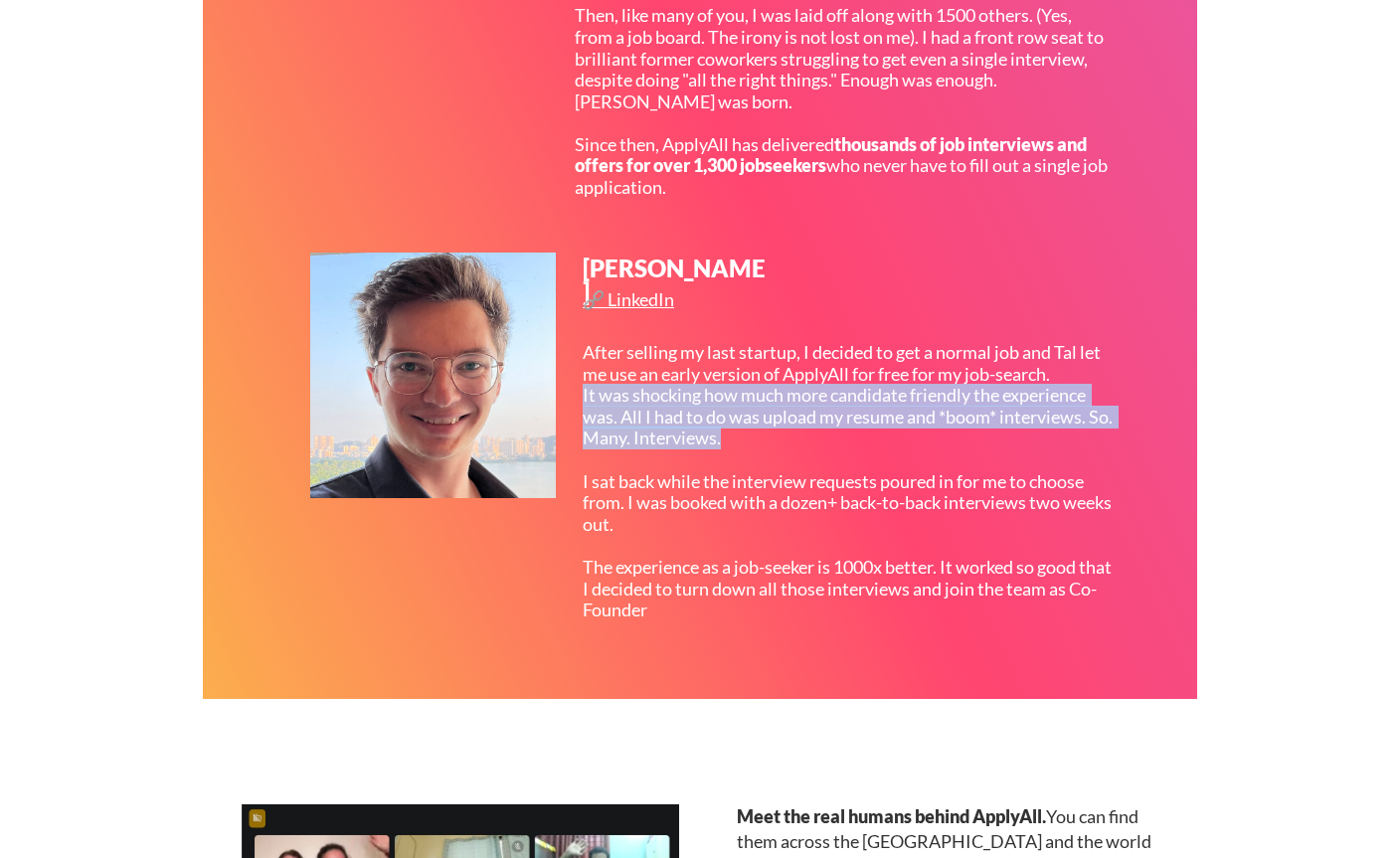 click on "After selling my last startup, I decided to get a normal job and Tal let me use an early version of ApplyAll for free for my job-search.
It was shocking how much more candidate friendly the experience was. All I had to do was upload my resume and *boom* interviews. So. Many. Interviews. I sat back while the interview requests poured in for me to choose from. I was booked with a dozen+ back-to-back interviews two weeks out. The experience as a job-seeker is 1000x better. It worked so good that I decided to turn down all those interviews and join the team as Co-Founder" at bounding box center [849, 481] 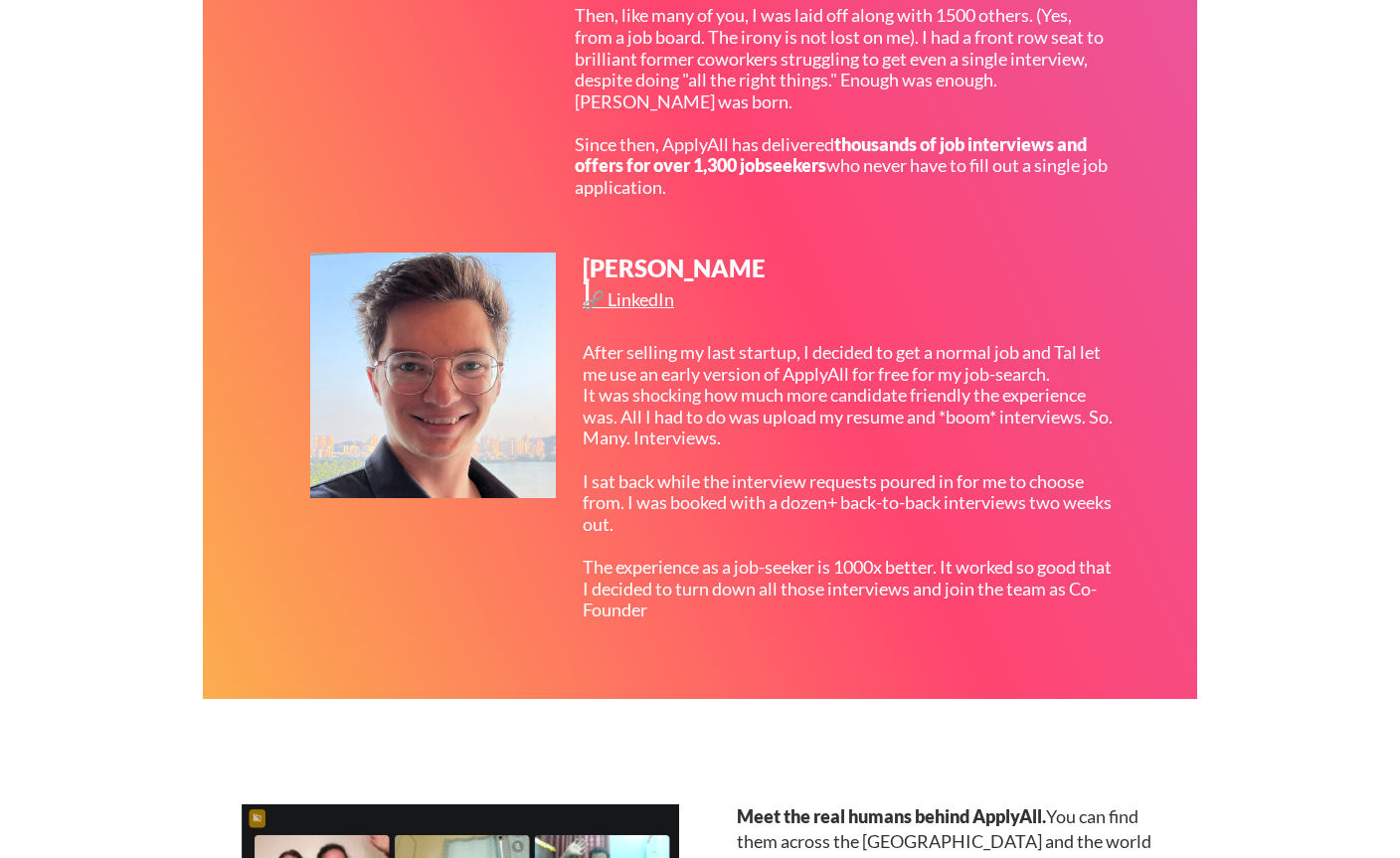 click on "After selling my last startup, I decided to get a normal job and Tal let me use an early version of ApplyAll for free for my job-search.
It was shocking how much more candidate friendly the experience was. All I had to do was upload my resume and *boom* interviews. So. Many. Interviews. I sat back while the interview requests poured in for me to choose from. I was booked with a dozen+ back-to-back interviews two weeks out. The experience as a job-seeker is 1000x better. It worked so good that I decided to turn down all those interviews and join the team as Co-Founder" at bounding box center (849, 481) 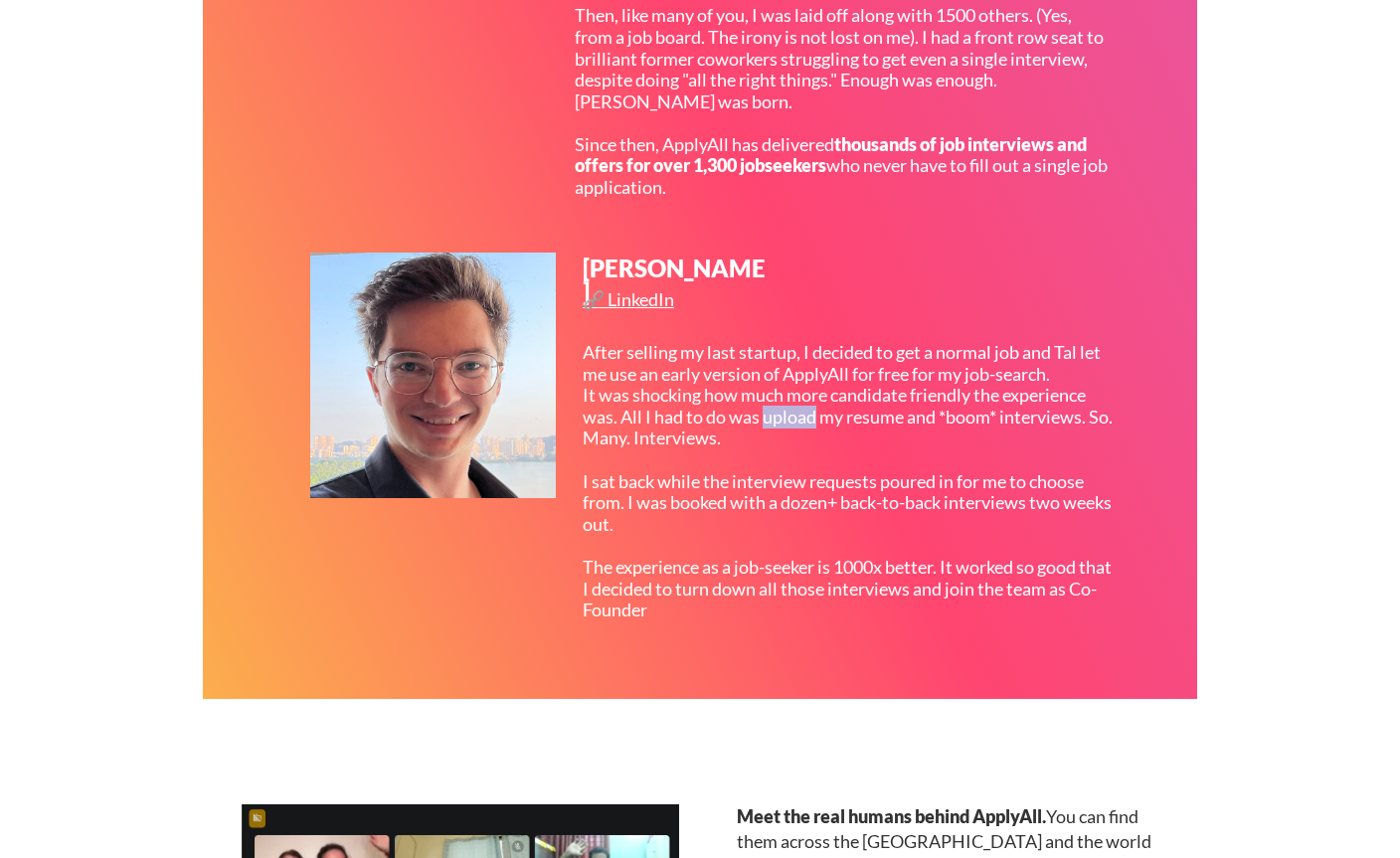click on "After selling my last startup, I decided to get a normal job and Tal let me use an early version of ApplyAll for free for my job-search.
It was shocking how much more candidate friendly the experience was. All I had to do was upload my resume and *boom* interviews. So. Many. Interviews. I sat back while the interview requests poured in for me to choose from. I was booked with a dozen+ back-to-back interviews two weeks out. The experience as a job-seeker is 1000x better. It worked so good that I decided to turn down all those interviews and join the team as Co-Founder" at bounding box center (849, 481) 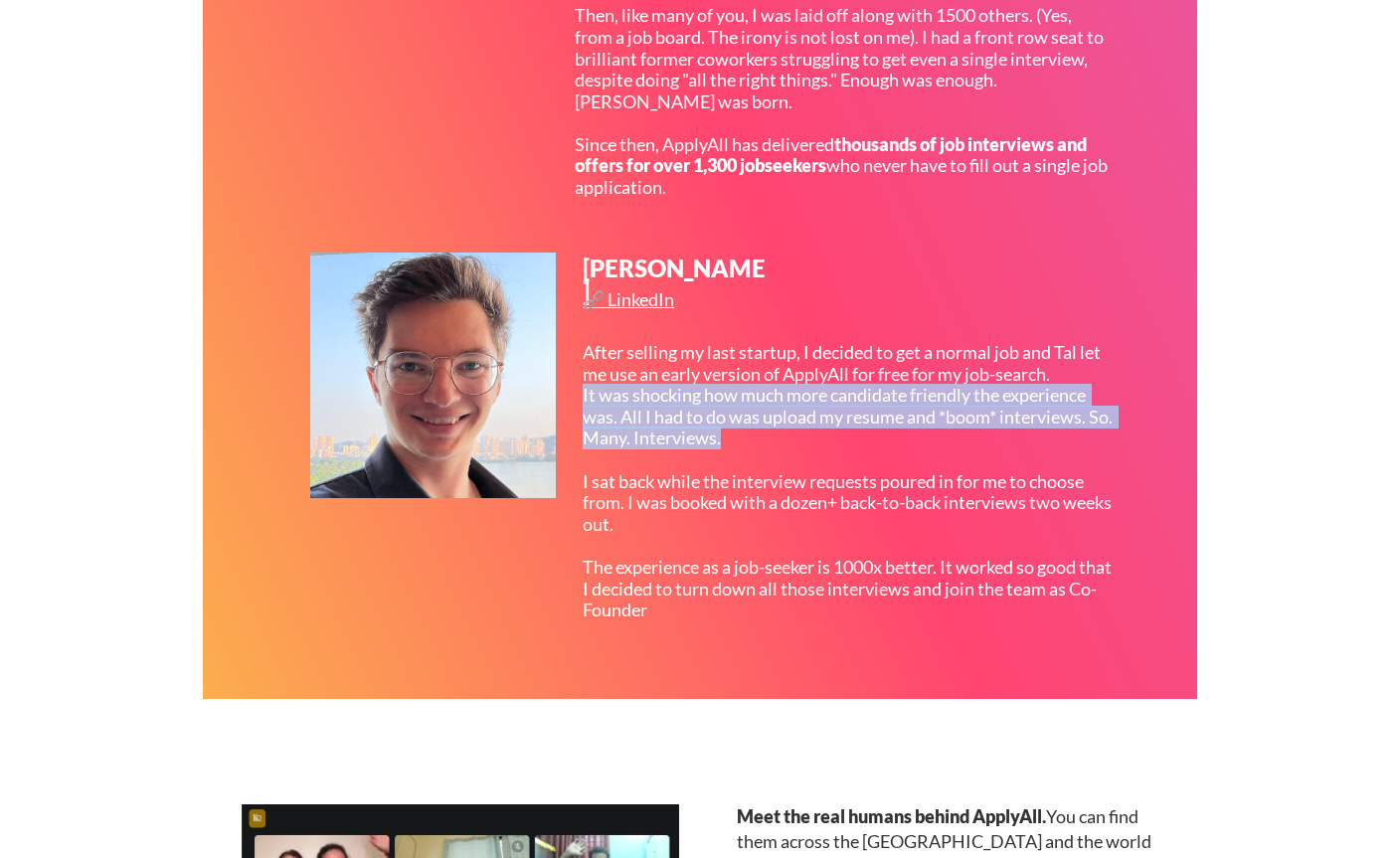 click on "After selling my last startup, I decided to get a normal job and Tal let me use an early version of ApplyAll for free for my job-search.
It was shocking how much more candidate friendly the experience was. All I had to do was upload my resume and *boom* interviews. So. Many. Interviews. I sat back while the interview requests poured in for me to choose from. I was booked with a dozen+ back-to-back interviews two weeks out. The experience as a job-seeker is 1000x better. It worked so good that I decided to turn down all those interviews and join the team as Co-Founder" at bounding box center (849, 481) 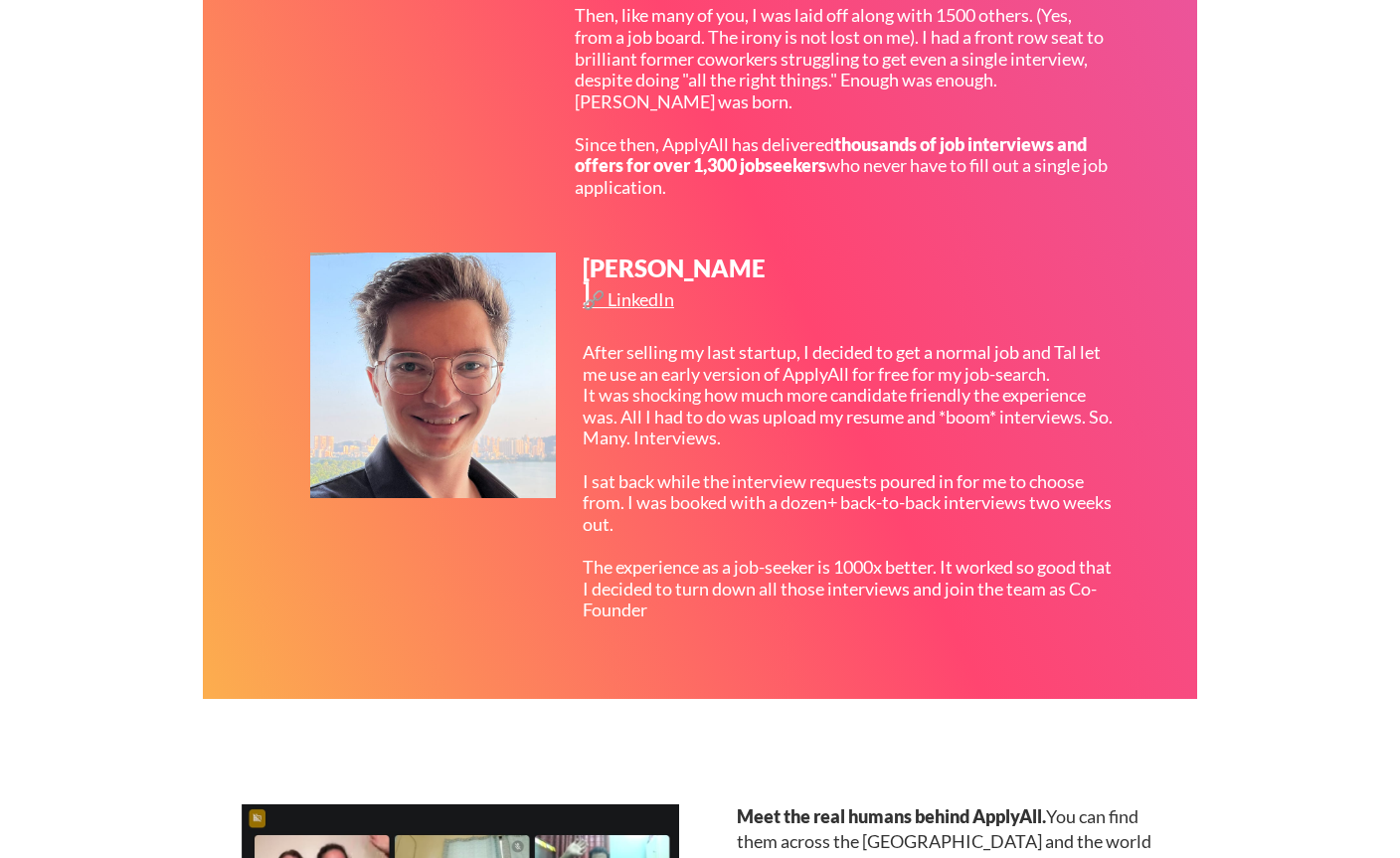 click on "After selling my last startup, I decided to get a normal job and Tal let me use an early version of ApplyAll for free for my job-search.
It was shocking how much more candidate friendly the experience was. All I had to do was upload my resume and *boom* interviews. So. Many. Interviews. I sat back while the interview requests poured in for me to choose from. I was booked with a dozen+ back-to-back interviews two weeks out. The experience as a job-seeker is 1000x better. It worked so good that I decided to turn down all those interviews and join the team as Co-Founder" at bounding box center (849, 481) 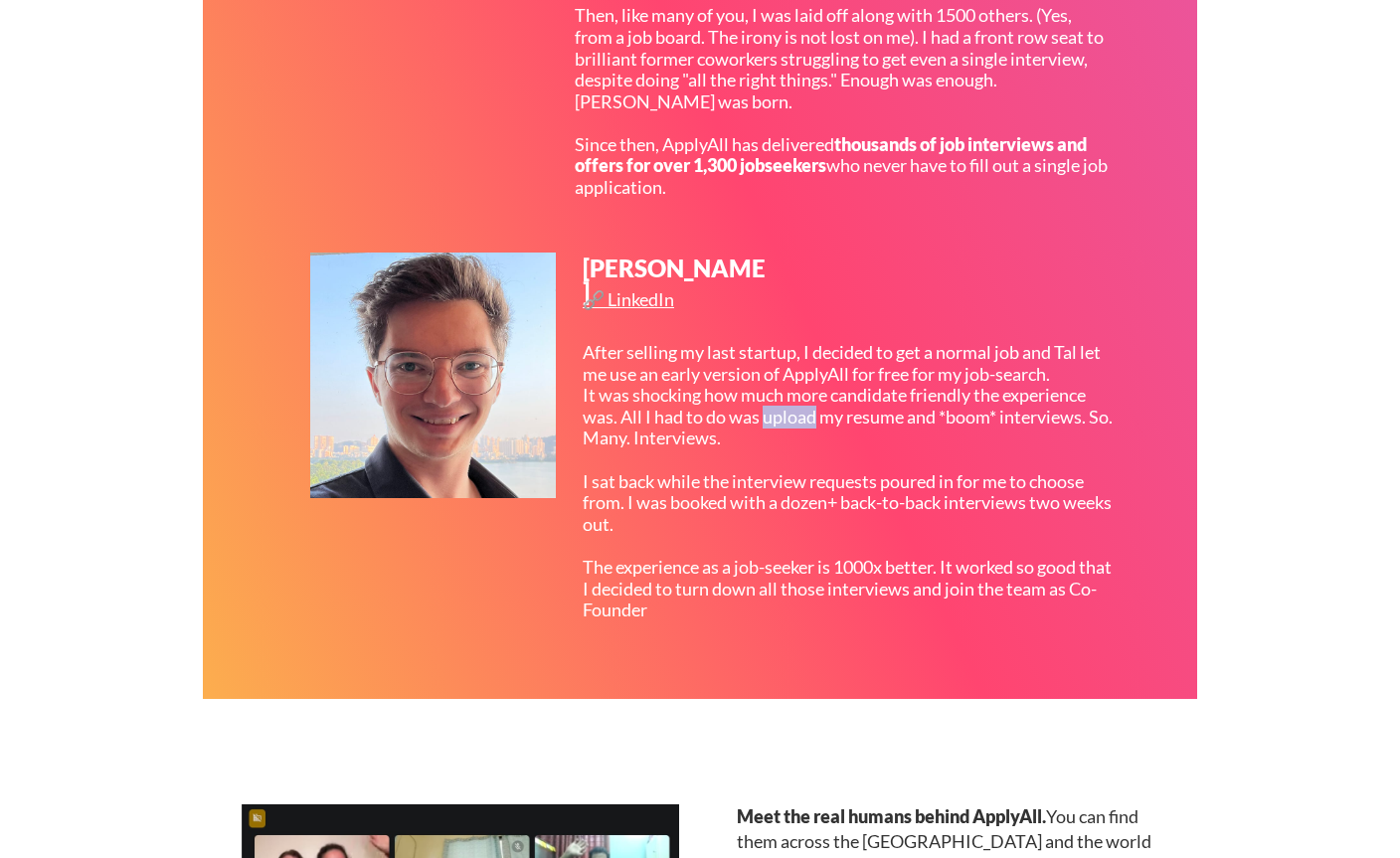 click on "After selling my last startup, I decided to get a normal job and Tal let me use an early version of ApplyAll for free for my job-search.
It was shocking how much more candidate friendly the experience was. All I had to do was upload my resume and *boom* interviews. So. Many. Interviews. I sat back while the interview requests poured in for me to choose from. I was booked with a dozen+ back-to-back interviews two weeks out. The experience as a job-seeker is 1000x better. It worked so good that I decided to turn down all those interviews and join the team as Co-Founder" at bounding box center [849, 481] 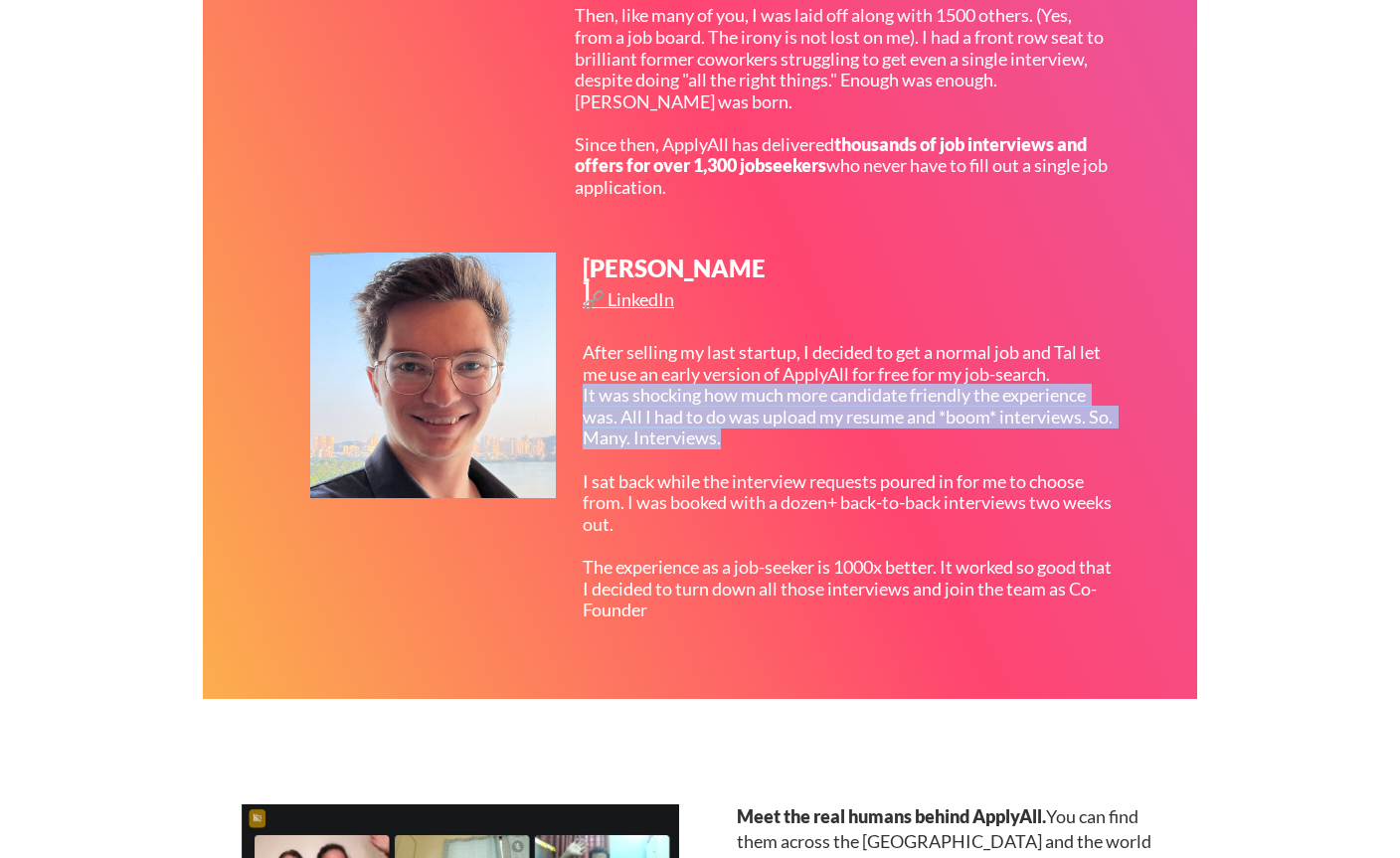 click on "After selling my last startup, I decided to get a normal job and Tal let me use an early version of ApplyAll for free for my job-search.
It was shocking how much more candidate friendly the experience was. All I had to do was upload my resume and *boom* interviews. So. Many. Interviews. I sat back while the interview requests poured in for me to choose from. I was booked with a dozen+ back-to-back interviews two weeks out. The experience as a job-seeker is 1000x better. It worked so good that I decided to turn down all those interviews and join the team as Co-Founder" at bounding box center [849, 481] 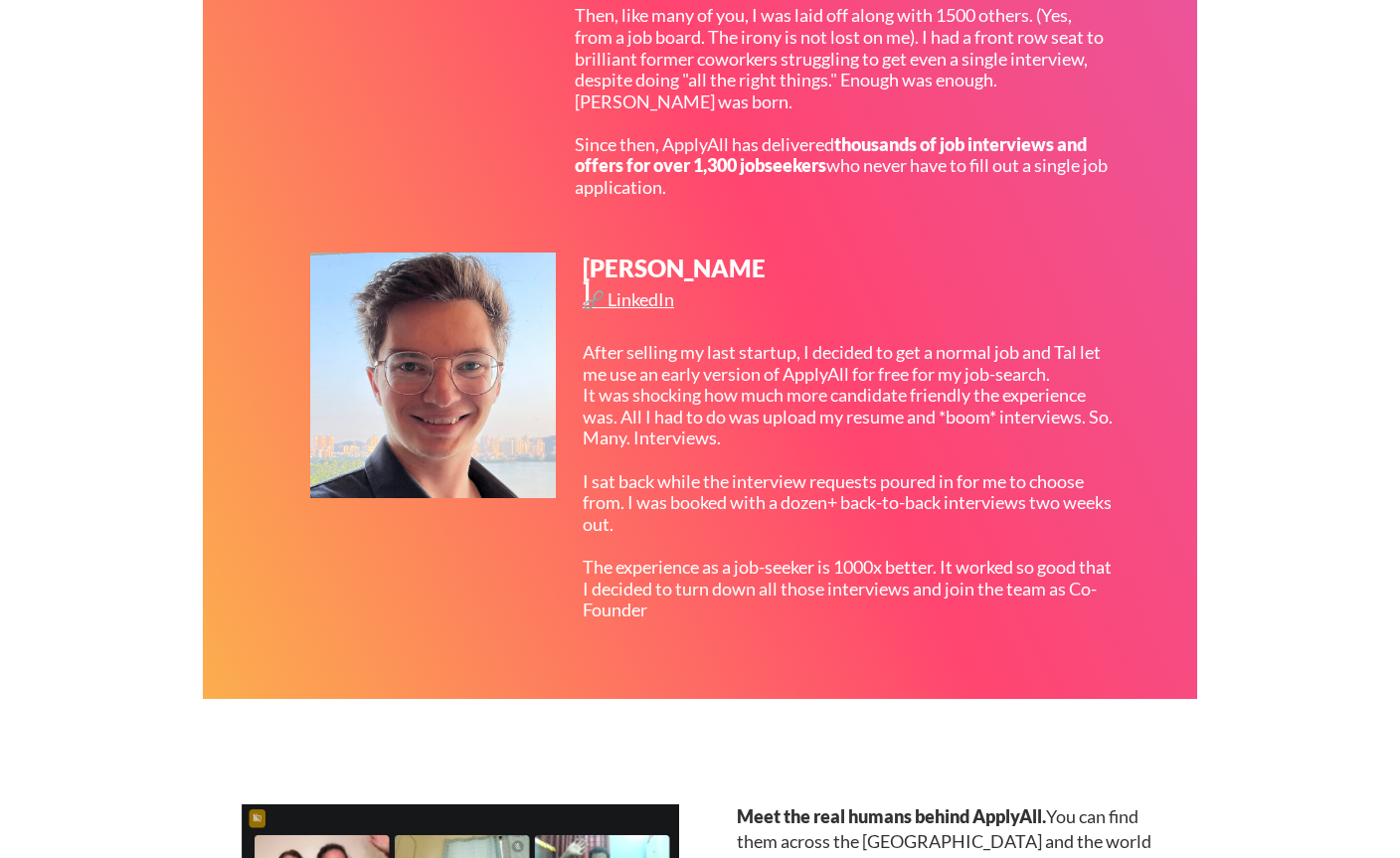 click on "After selling my last startup, I decided to get a normal job and Tal let me use an early version of ApplyAll for free for my job-search.
It was shocking how much more candidate friendly the experience was. All I had to do was upload my resume and *boom* interviews. So. Many. Interviews. I sat back while the interview requests poured in for me to choose from. I was booked with a dozen+ back-to-back interviews two weeks out. The experience as a job-seeker is 1000x better. It worked so good that I decided to turn down all those interviews and join the team as Co-Founder" at bounding box center [849, 481] 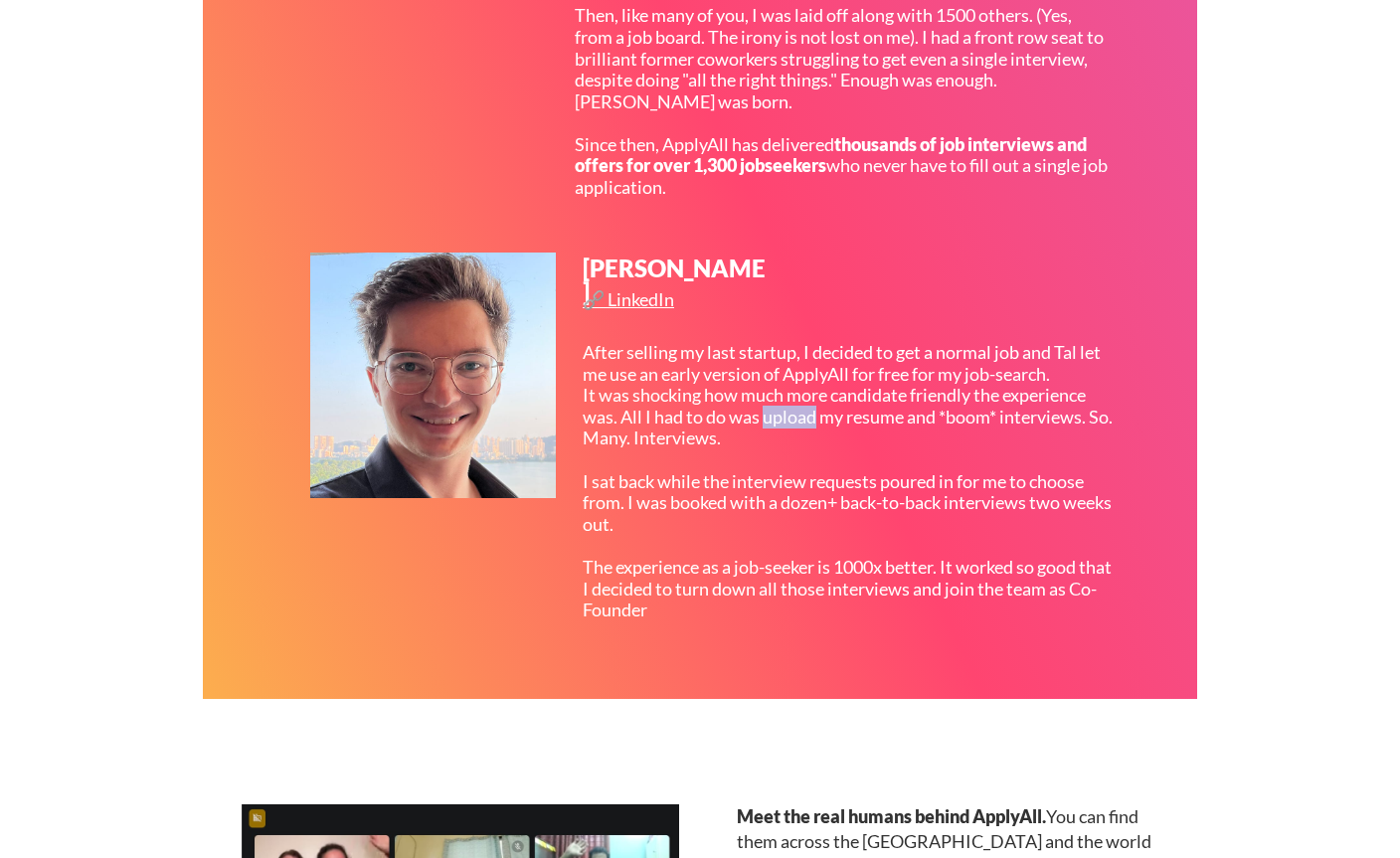 click on "After selling my last startup, I decided to get a normal job and Tal let me use an early version of ApplyAll for free for my job-search.
It was shocking how much more candidate friendly the experience was. All I had to do was upload my resume and *boom* interviews. So. Many. Interviews. I sat back while the interview requests poured in for me to choose from. I was booked with a dozen+ back-to-back interviews two weeks out. The experience as a job-seeker is 1000x better. It worked so good that I decided to turn down all those interviews and join the team as Co-Founder" at bounding box center (849, 481) 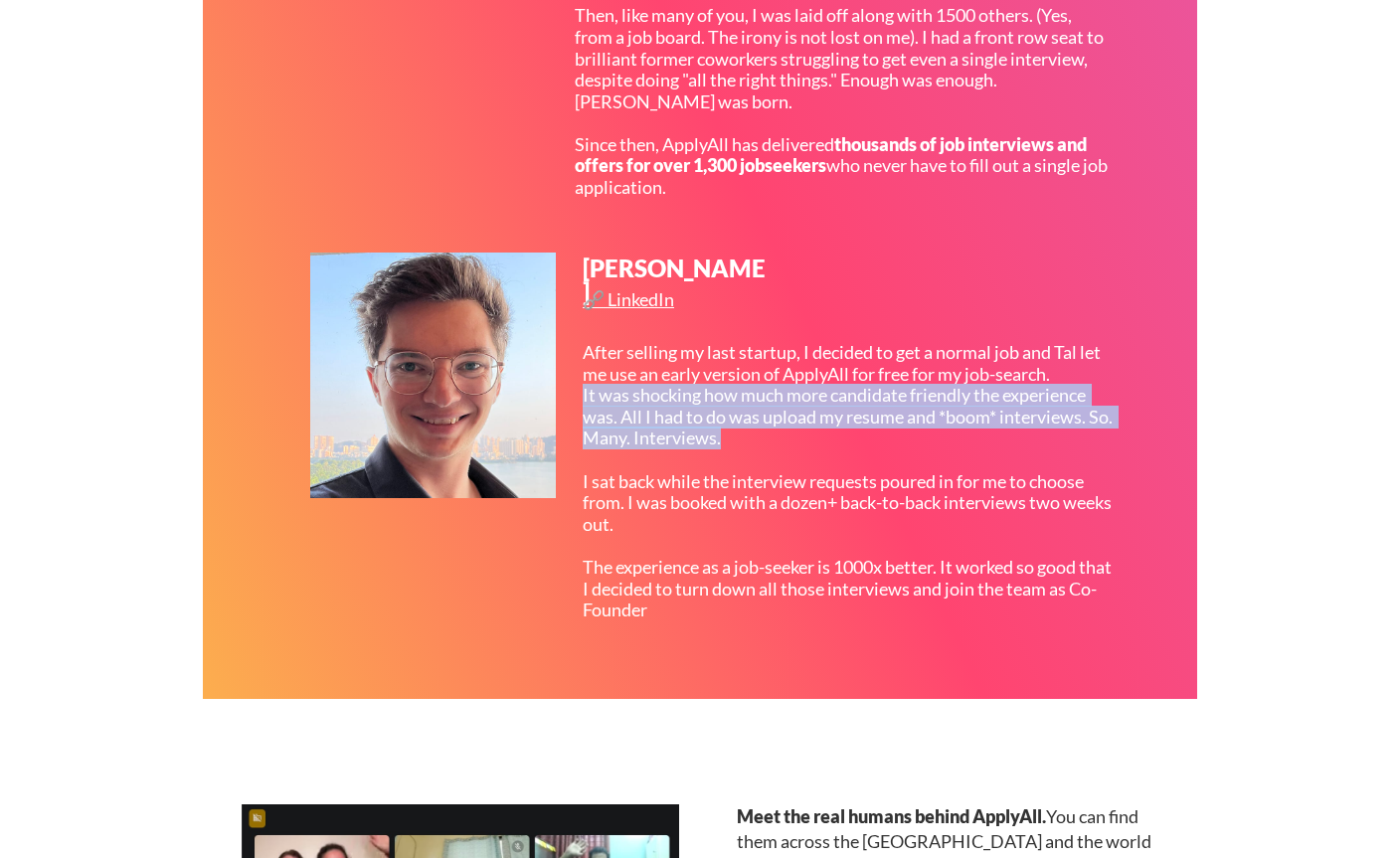 click on "After selling my last startup, I decided to get a normal job and Tal let me use an early version of ApplyAll for free for my job-search.
It was shocking how much more candidate friendly the experience was. All I had to do was upload my resume and *boom* interviews. So. Many. Interviews. I sat back while the interview requests poured in for me to choose from. I was booked with a dozen+ back-to-back interviews two weeks out. The experience as a job-seeker is 1000x better. It worked so good that I decided to turn down all those interviews and join the team as Co-Founder" at bounding box center (849, 481) 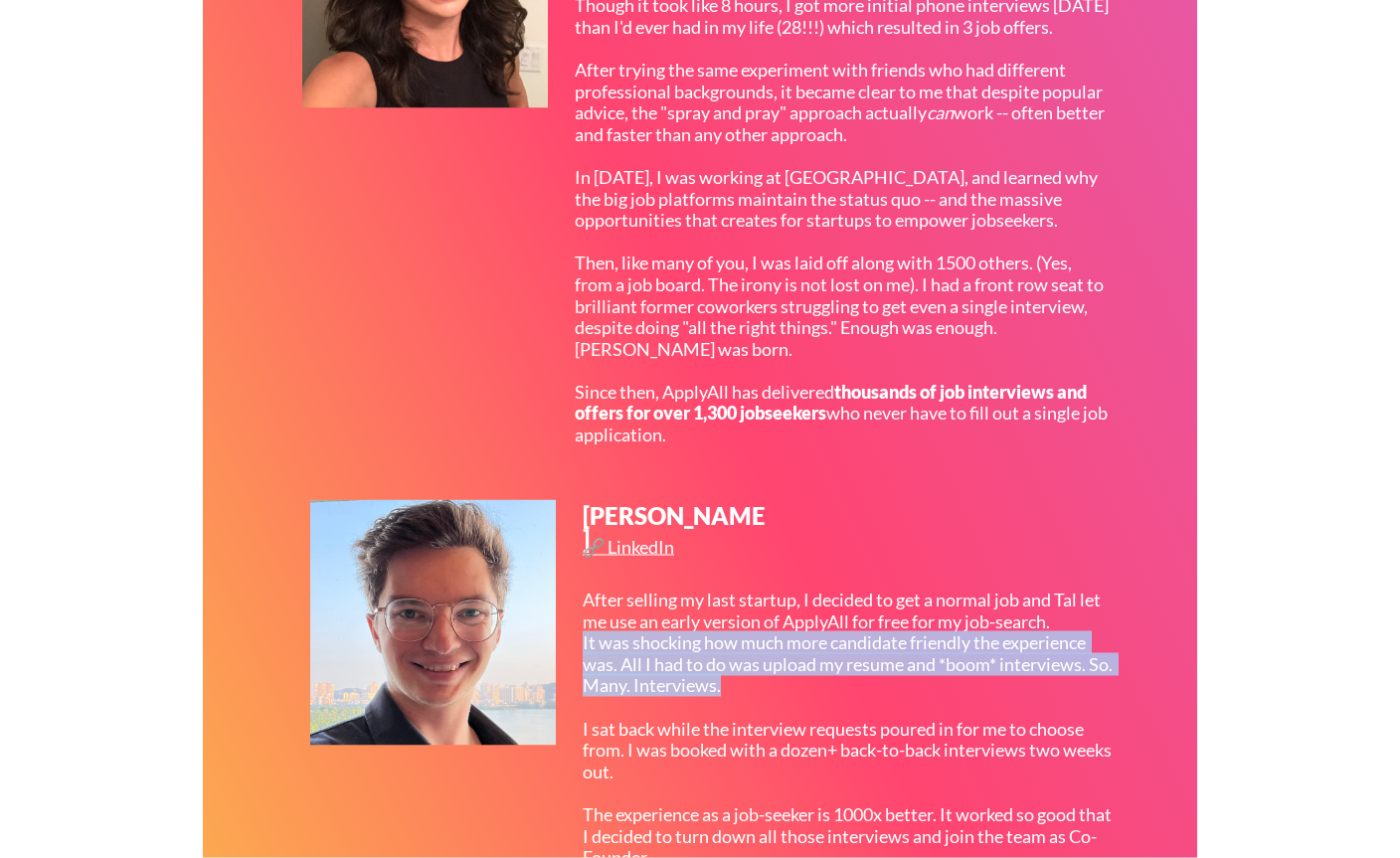 scroll, scrollTop: 628, scrollLeft: 0, axis: vertical 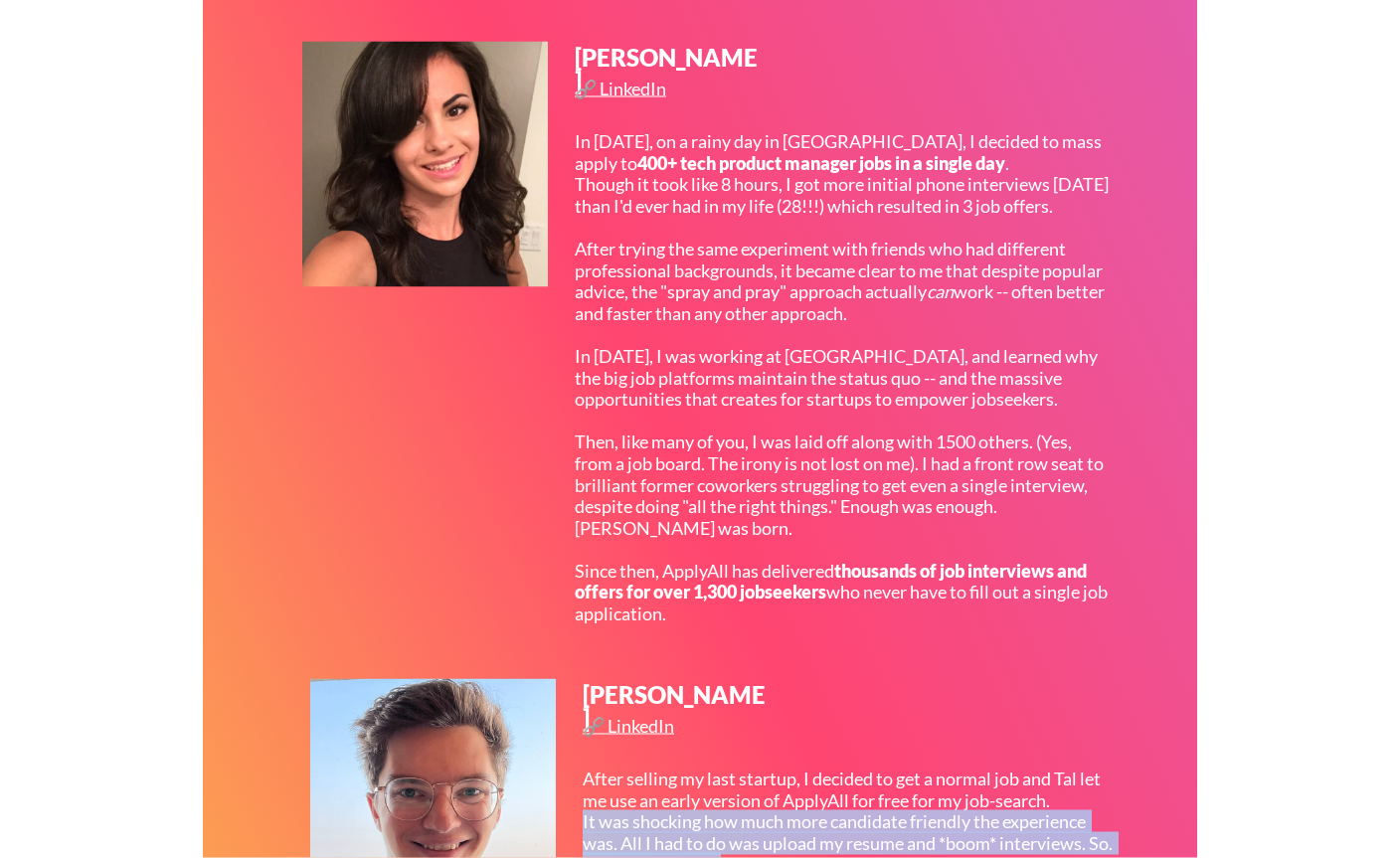 click on "🔗 LinkedIn" at bounding box center (622, 88) 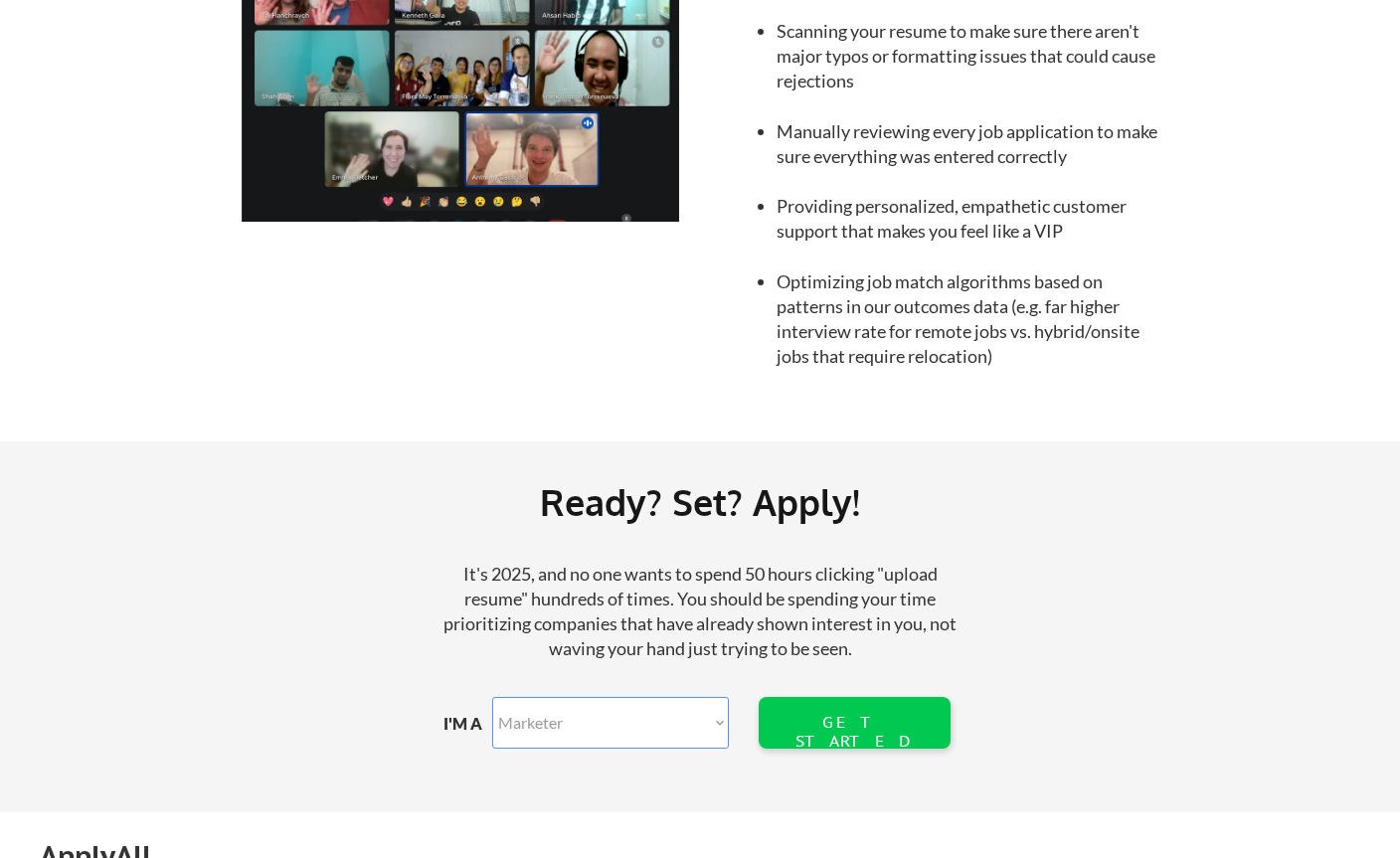 scroll, scrollTop: 2153, scrollLeft: 0, axis: vertical 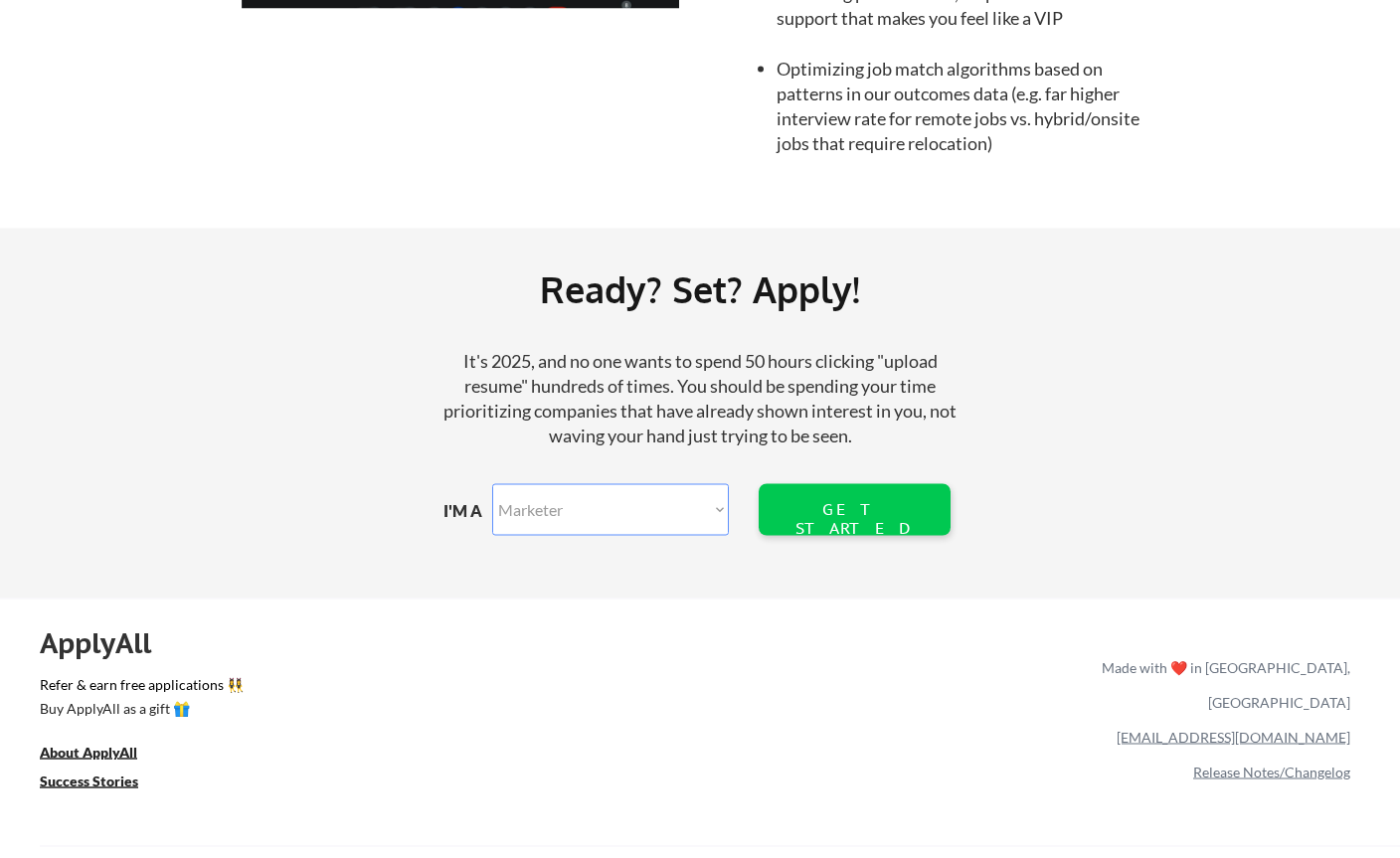 click on "Marketer Software Engineering Product Management Customer Success Sales UI/UX/Product Design Technical Project/Program Mgmt Marketing & Growth Data HR/Recruiting IT/Cybersecurity Tech Finance/Ops/Strategy Customer Support Other Function" at bounding box center (611, 510) 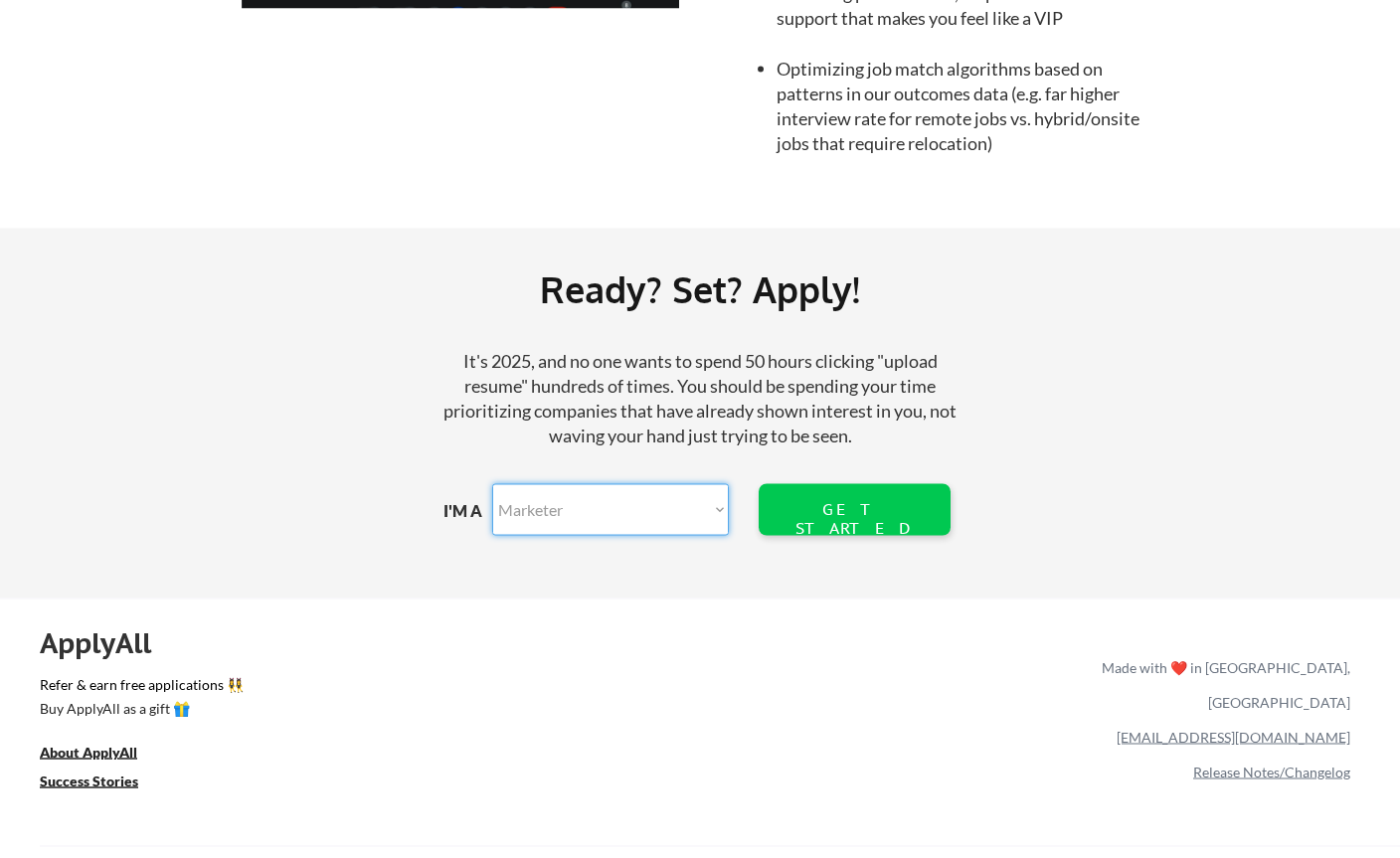 scroll, scrollTop: 2153, scrollLeft: 0, axis: vertical 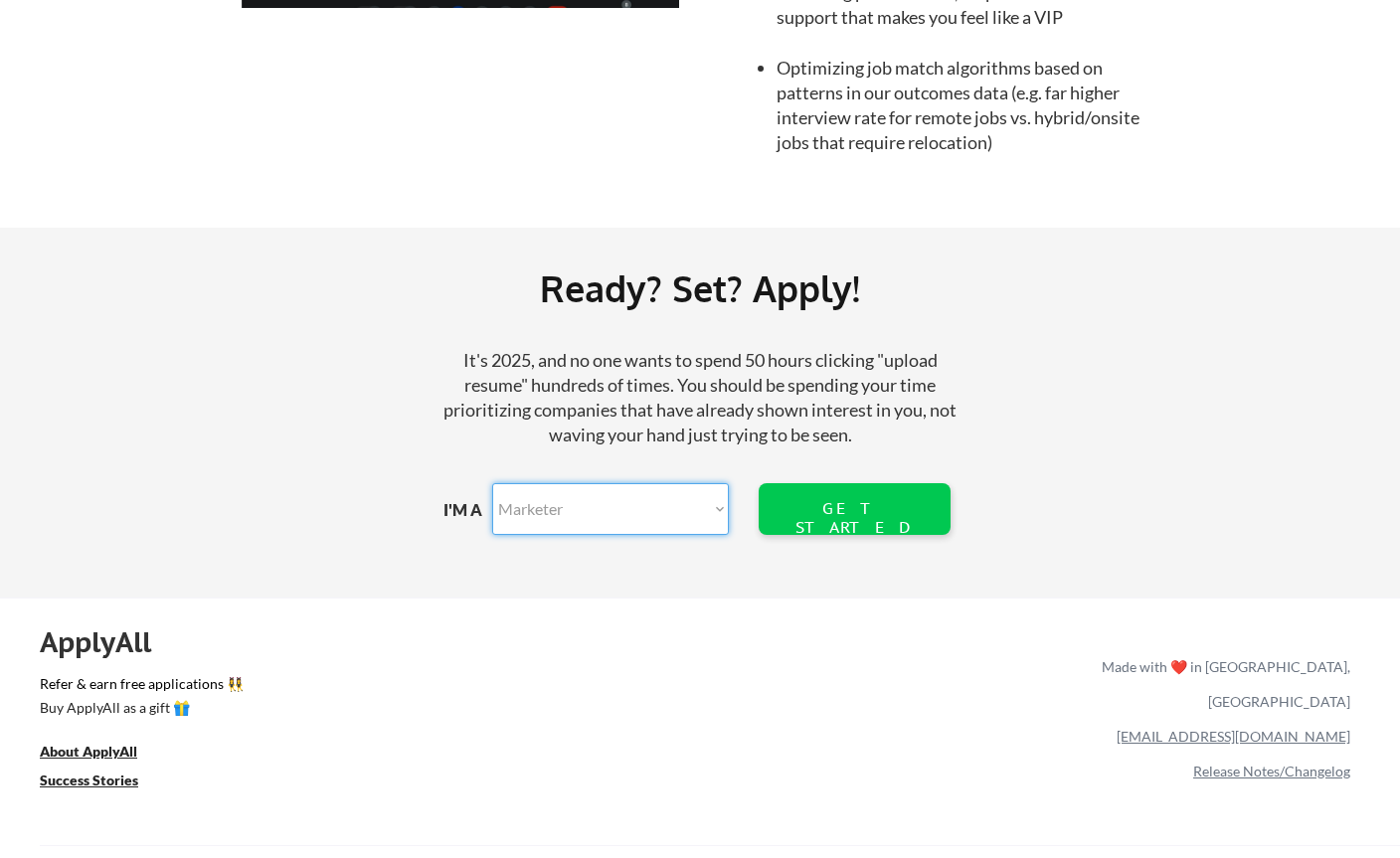 click on "Release Notes/Changelog" at bounding box center (1272, 772) 